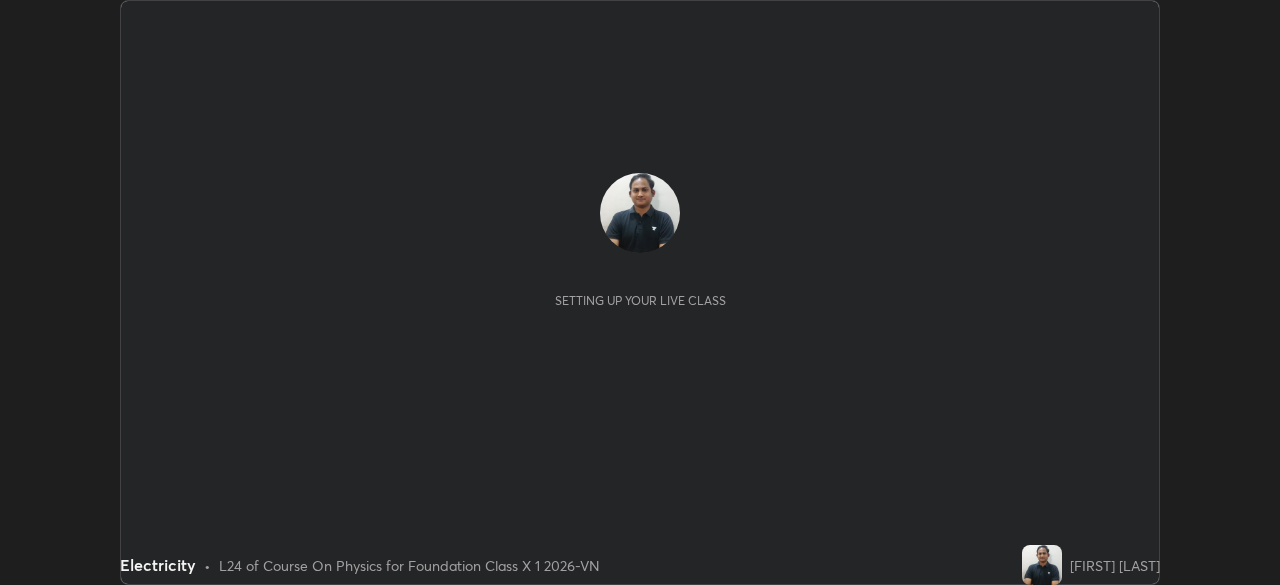 scroll, scrollTop: 0, scrollLeft: 0, axis: both 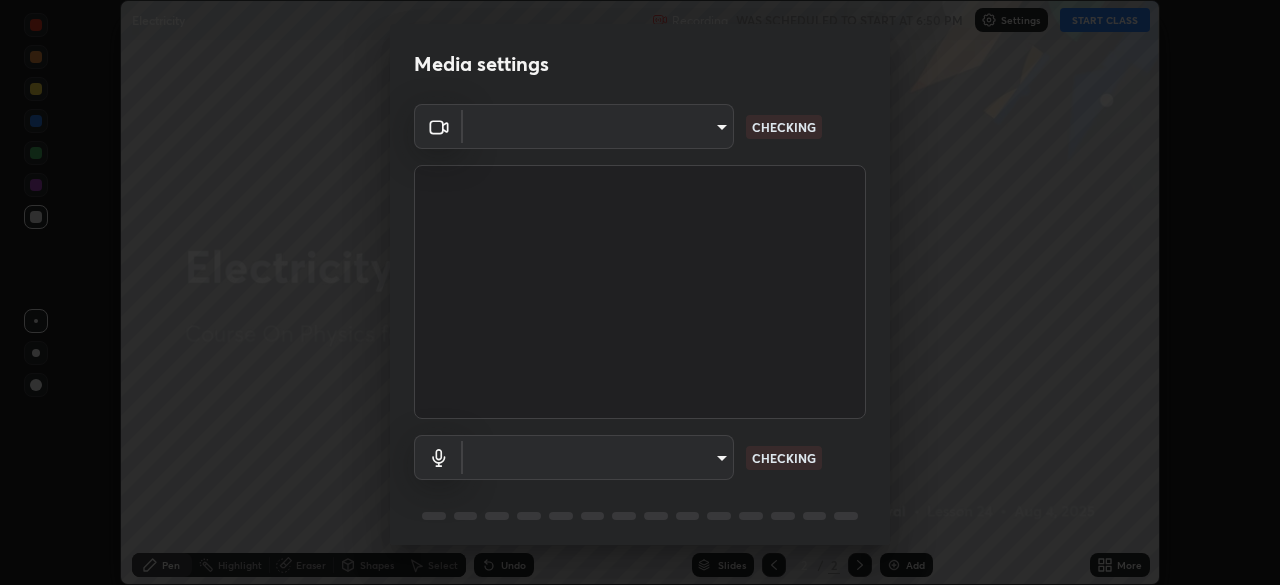type on "5402053dac797fbd6203b9055fefd71c8703e877445e1219393e3e645ba4b0f2" 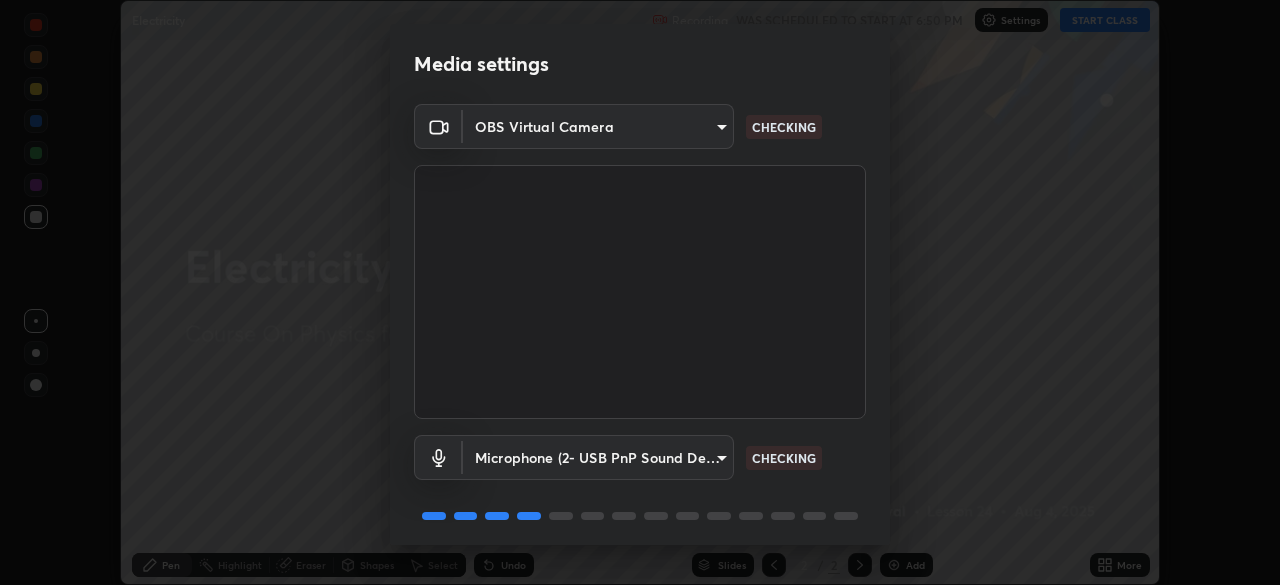 scroll, scrollTop: 71, scrollLeft: 0, axis: vertical 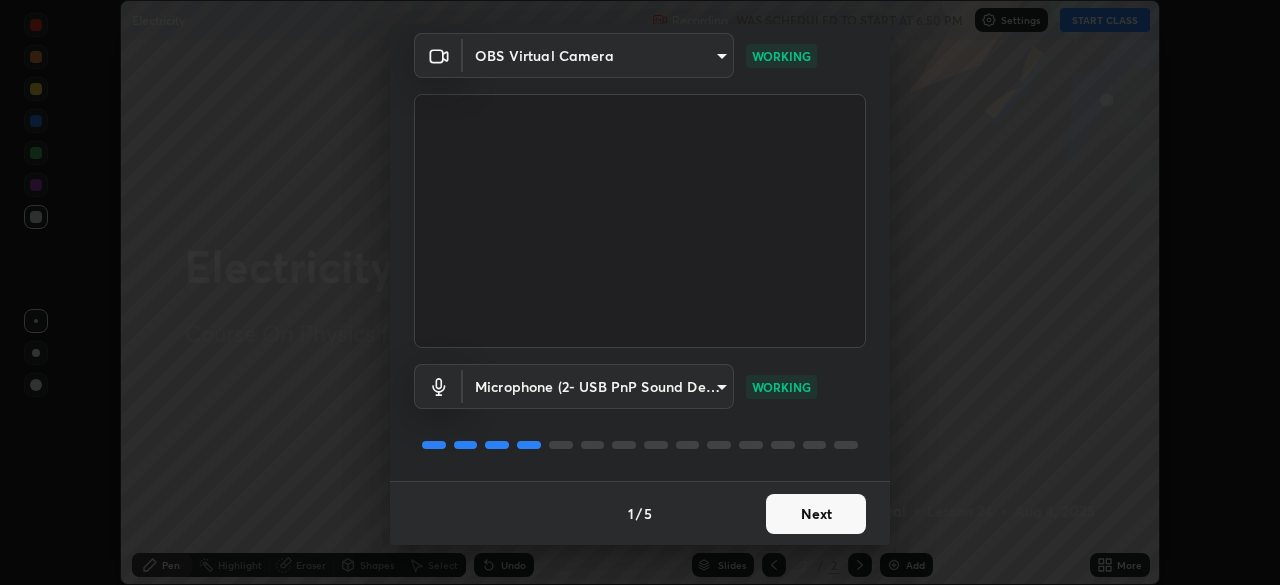 click on "Next" at bounding box center (816, 514) 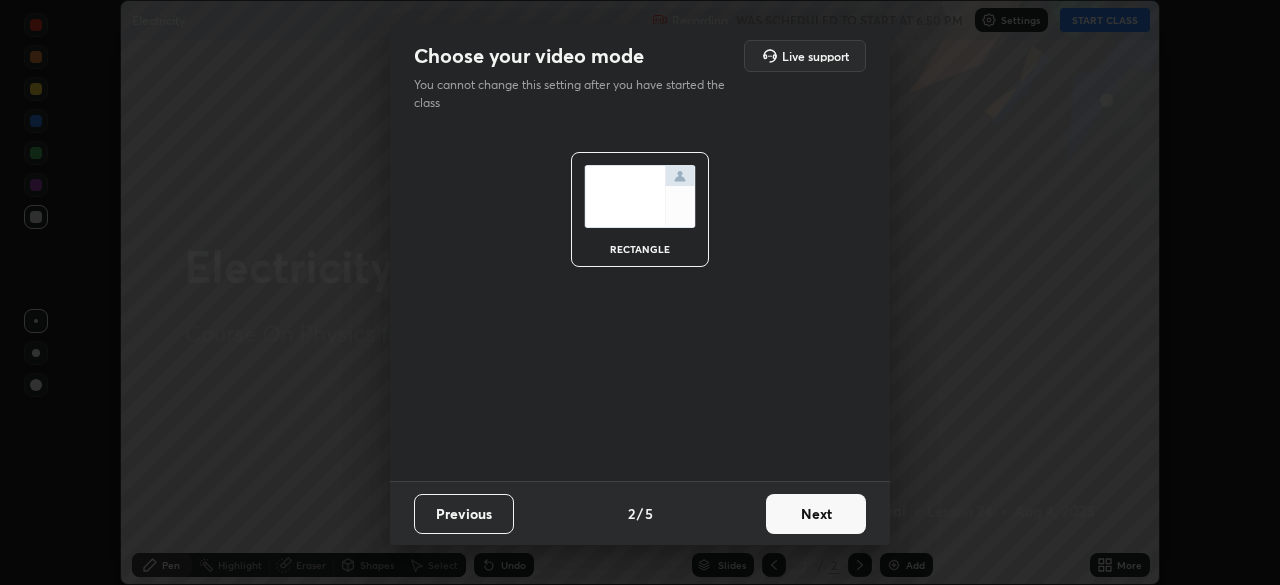 click on "Next" at bounding box center [816, 514] 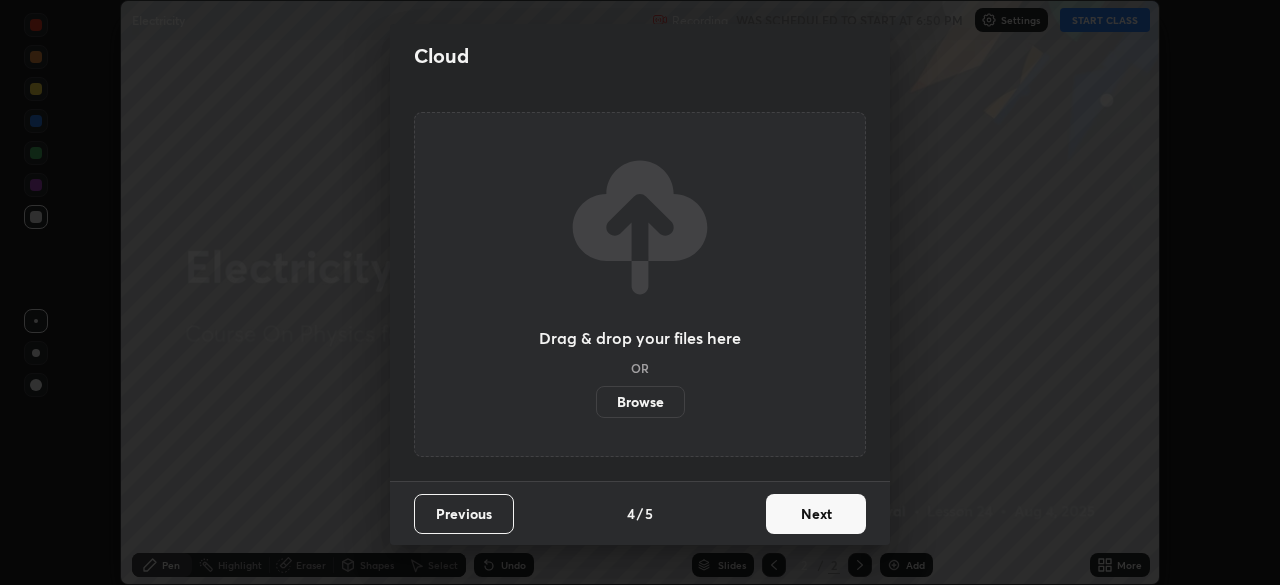 click on "Next" at bounding box center (816, 514) 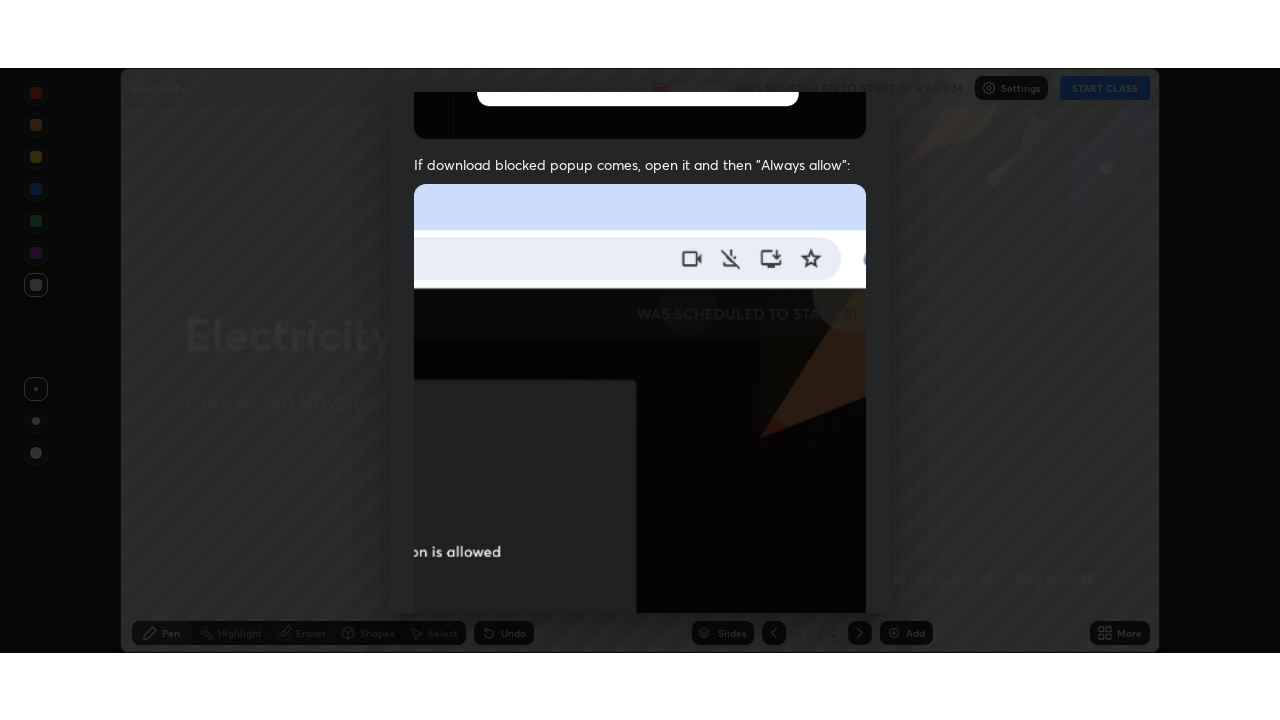 scroll, scrollTop: 479, scrollLeft: 0, axis: vertical 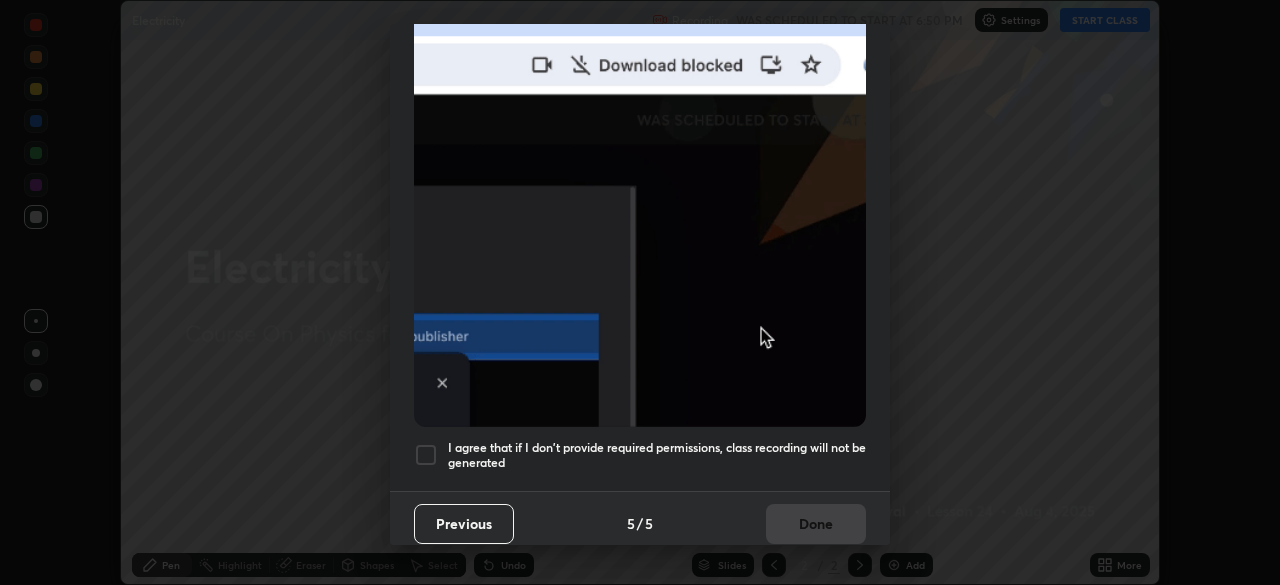 click at bounding box center (426, 455) 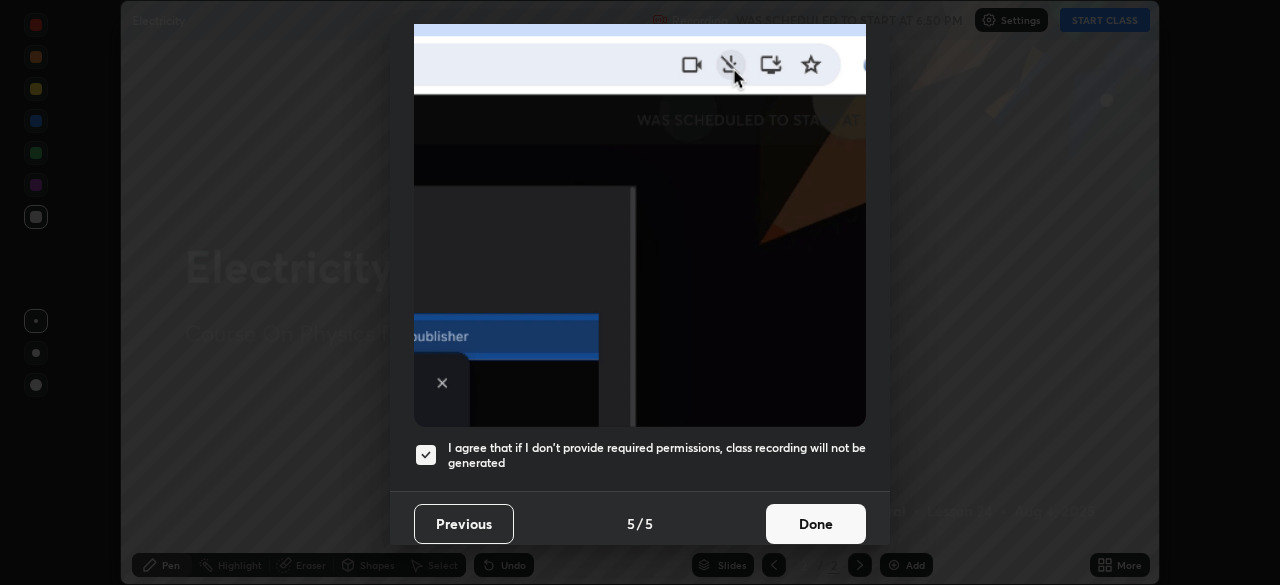 click on "Done" at bounding box center (816, 524) 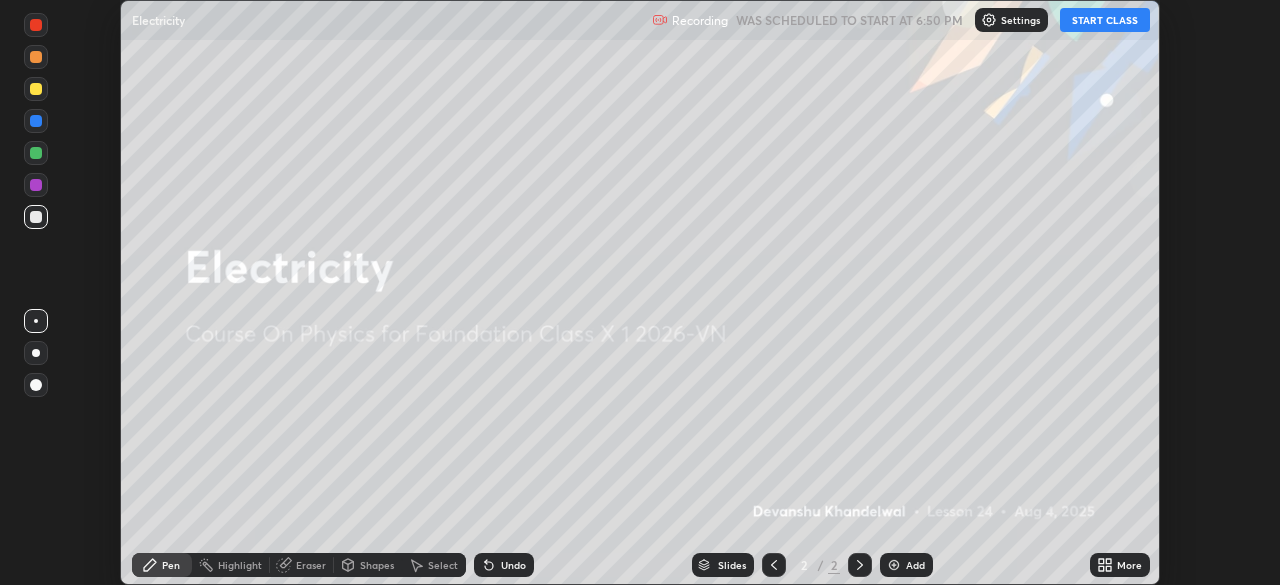 click on "START CLASS" at bounding box center (1105, 20) 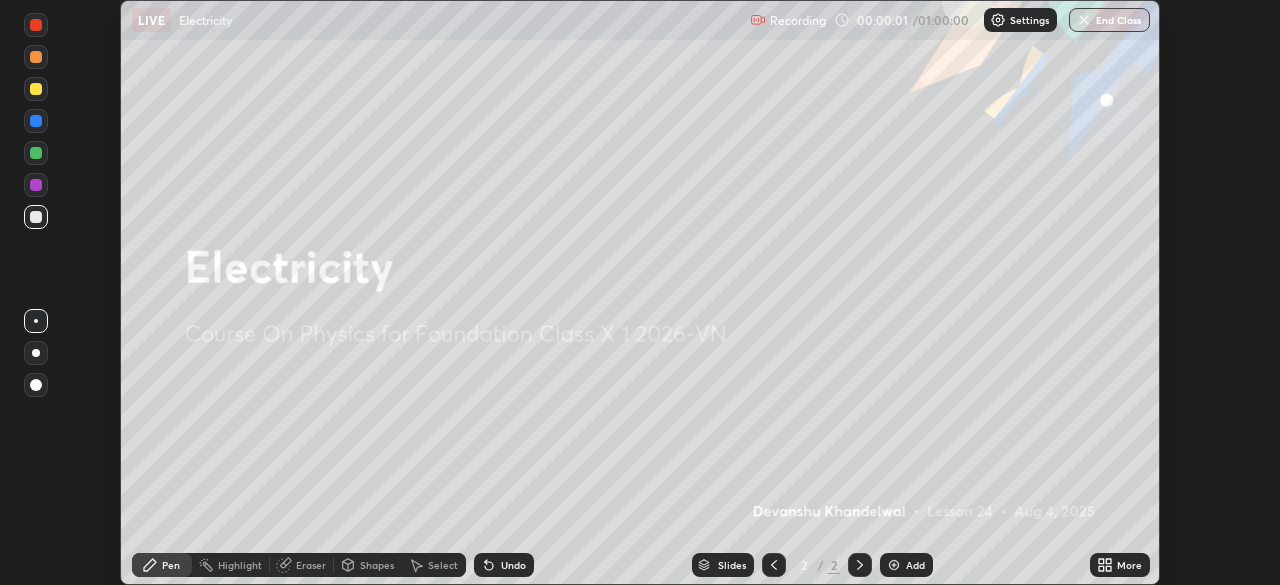 click 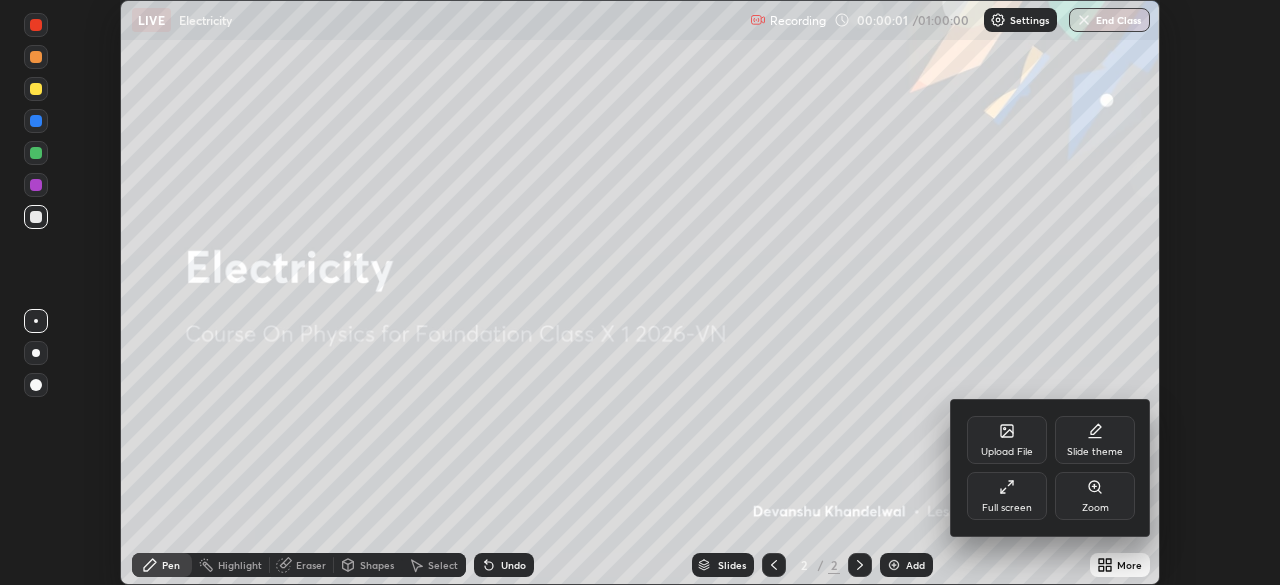 click on "Full screen" at bounding box center (1007, 496) 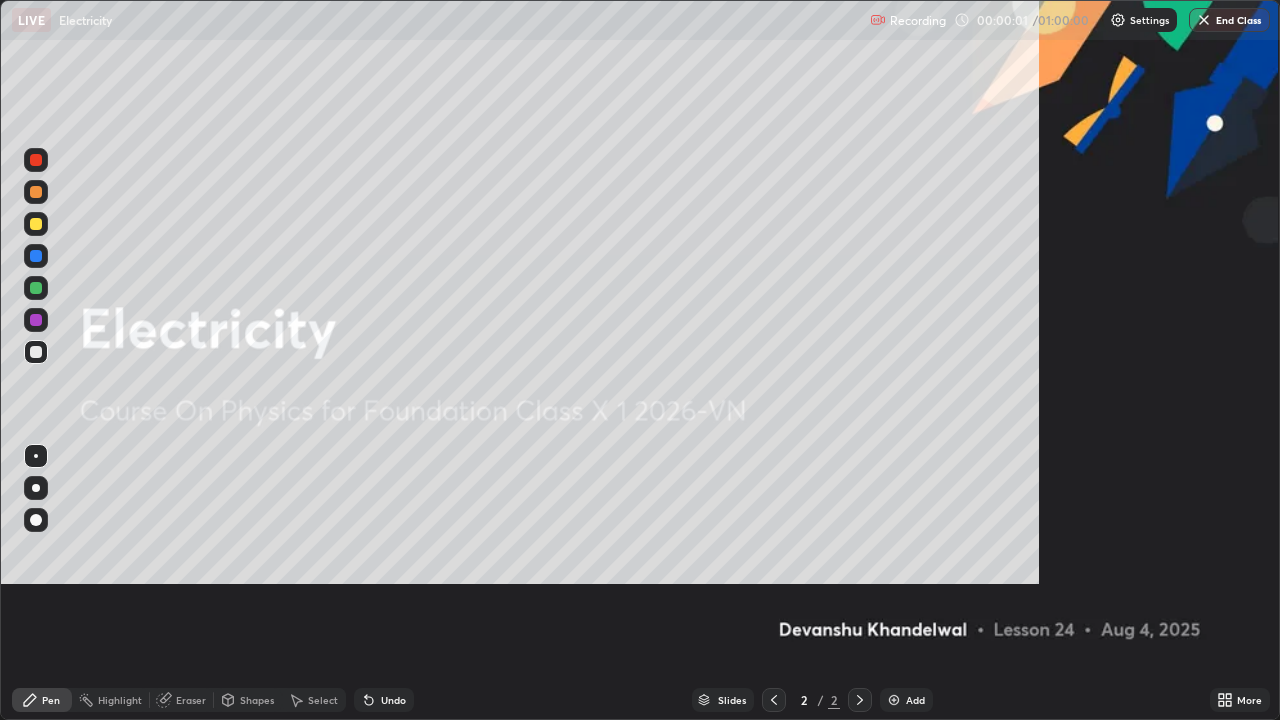 scroll, scrollTop: 99280, scrollLeft: 98720, axis: both 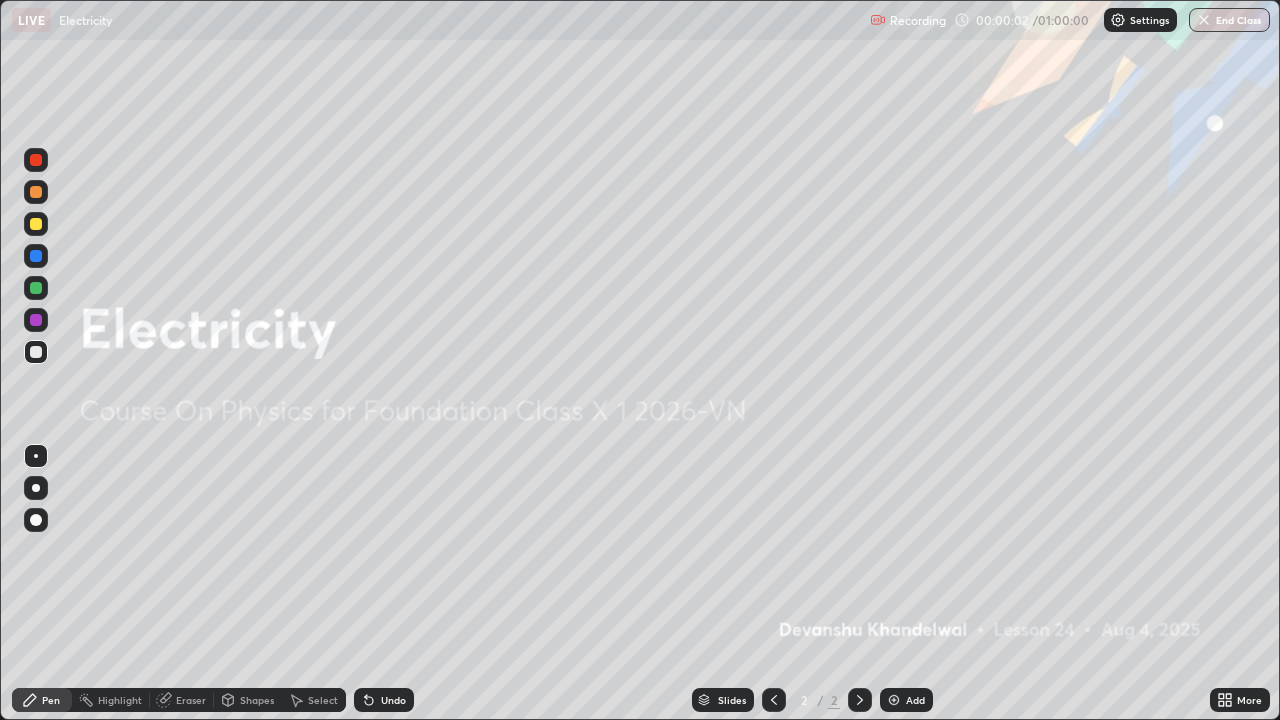 click on "Add" at bounding box center (906, 700) 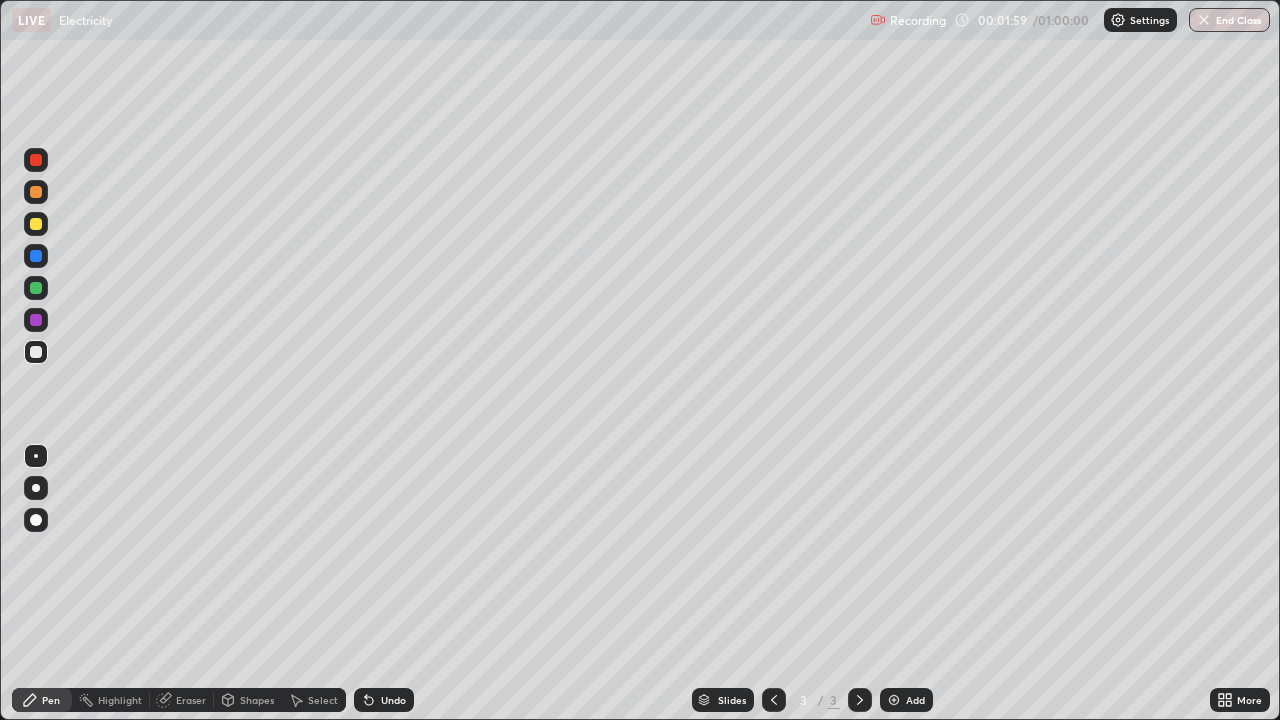 click on "Undo" at bounding box center (384, 700) 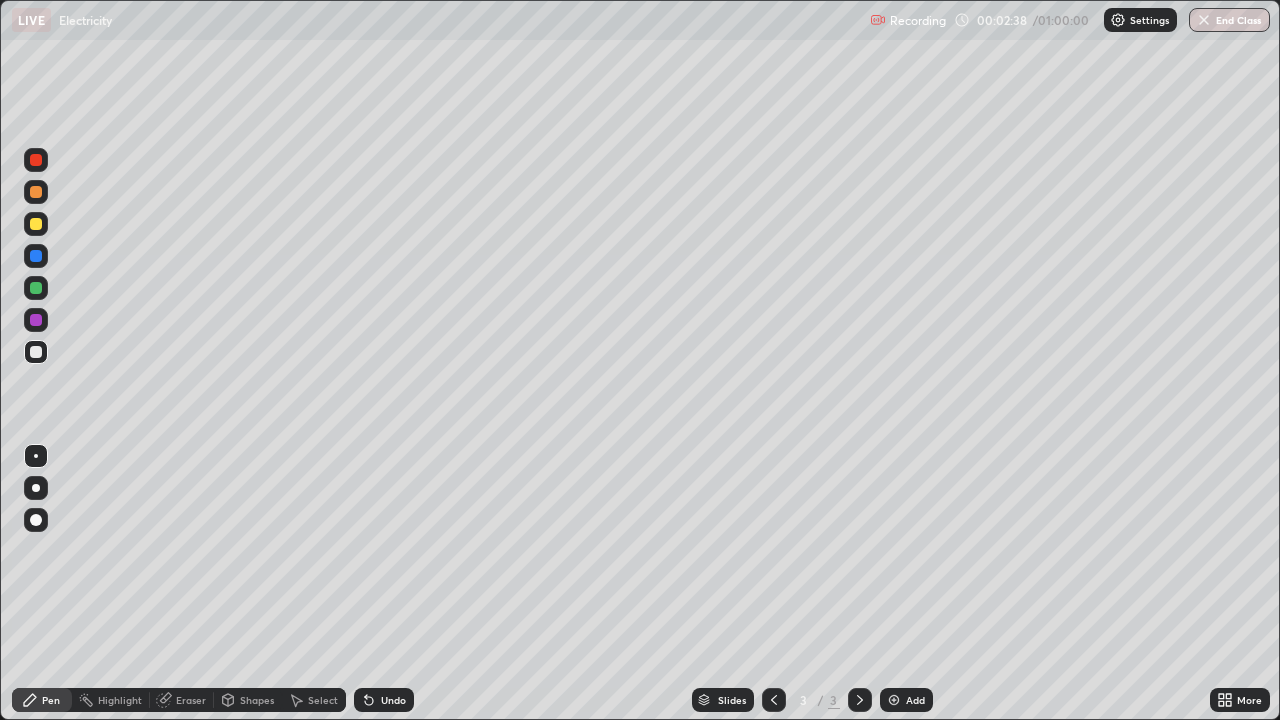 click on "Shapes" at bounding box center (257, 700) 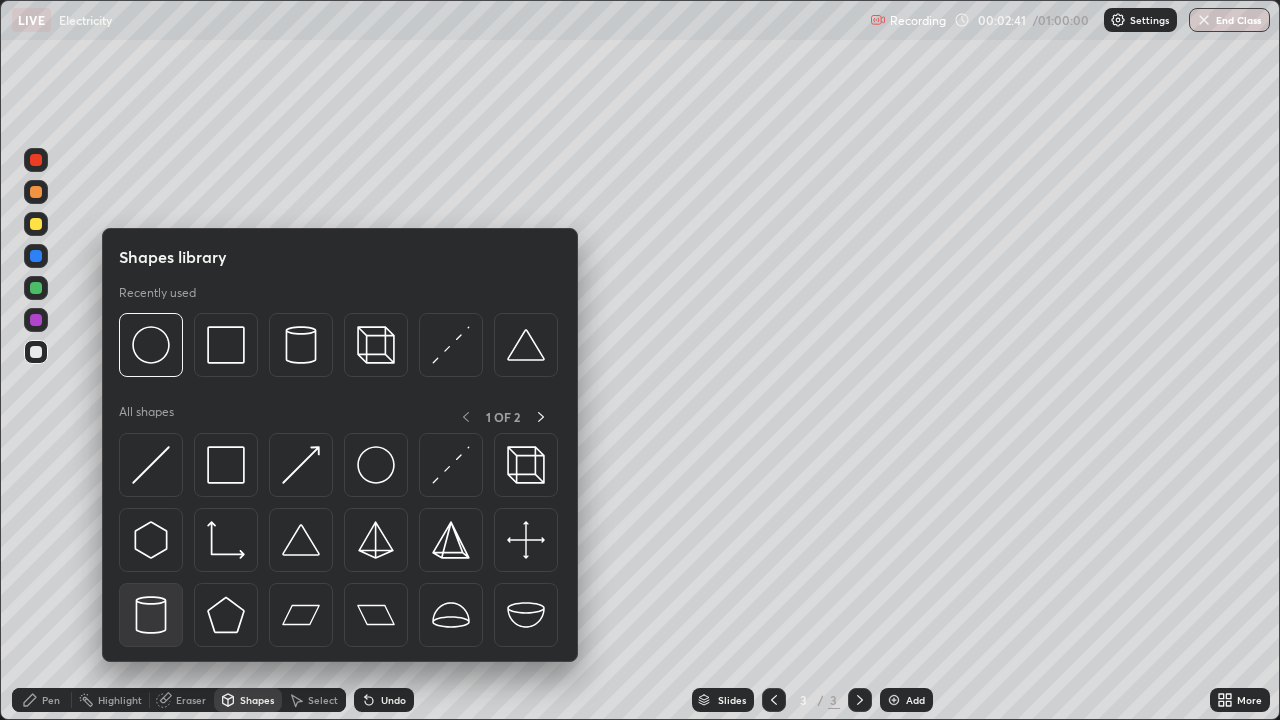 click at bounding box center (151, 615) 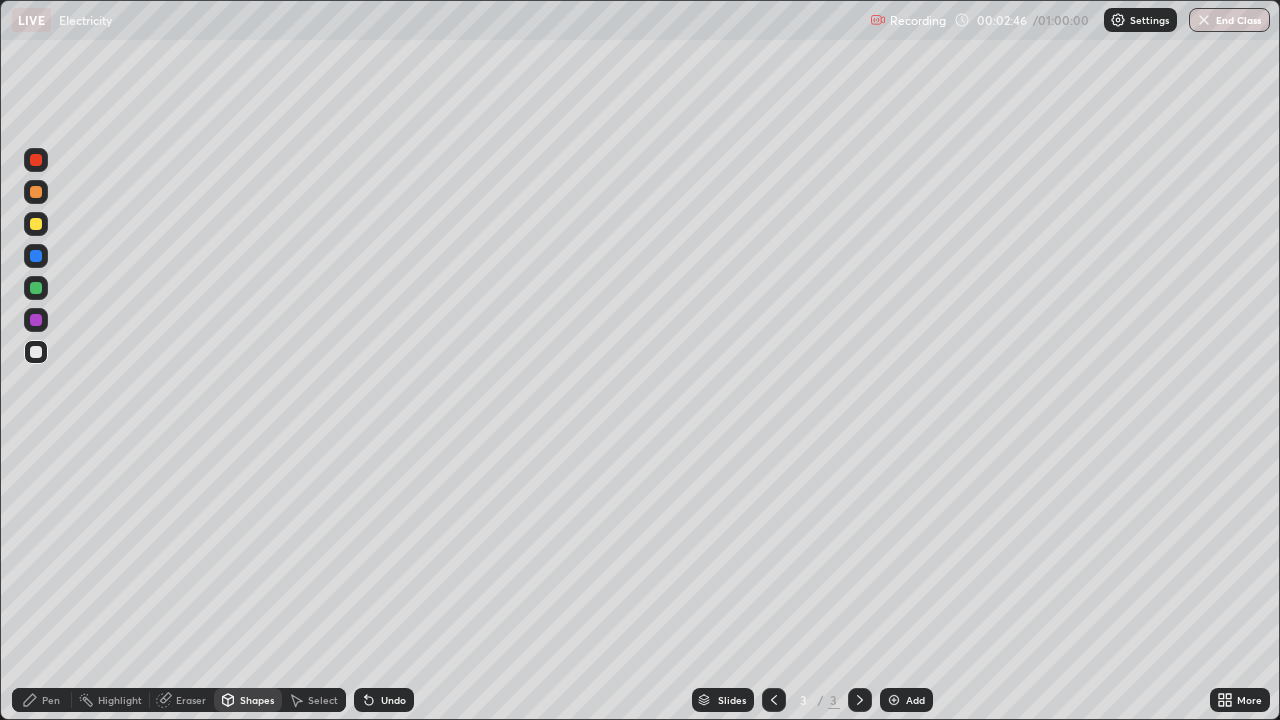 click 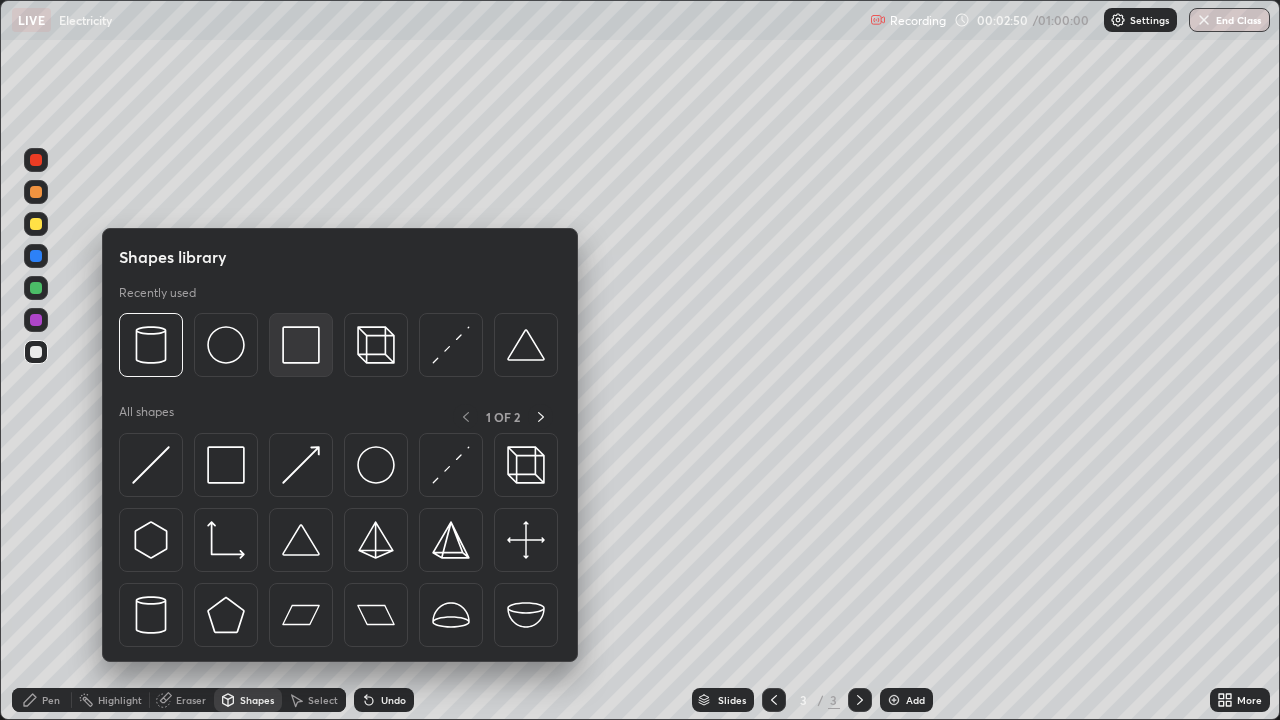 click at bounding box center [301, 345] 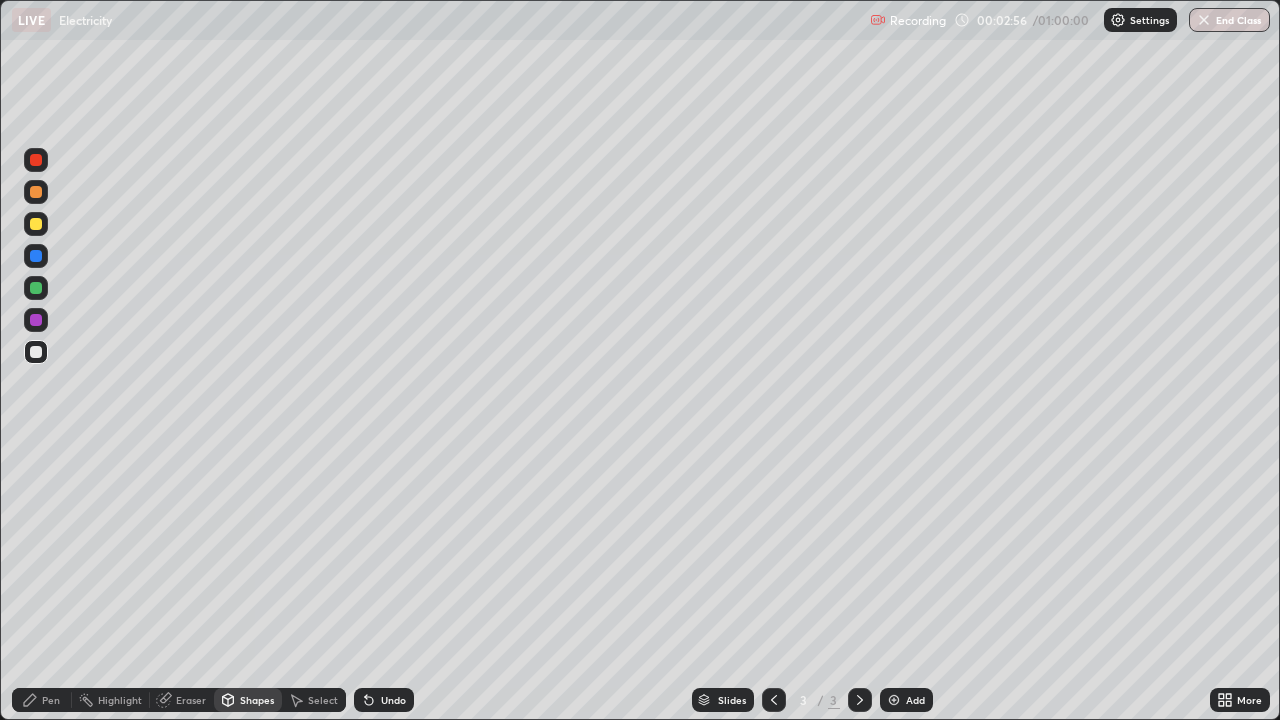 click on "Undo" at bounding box center [384, 700] 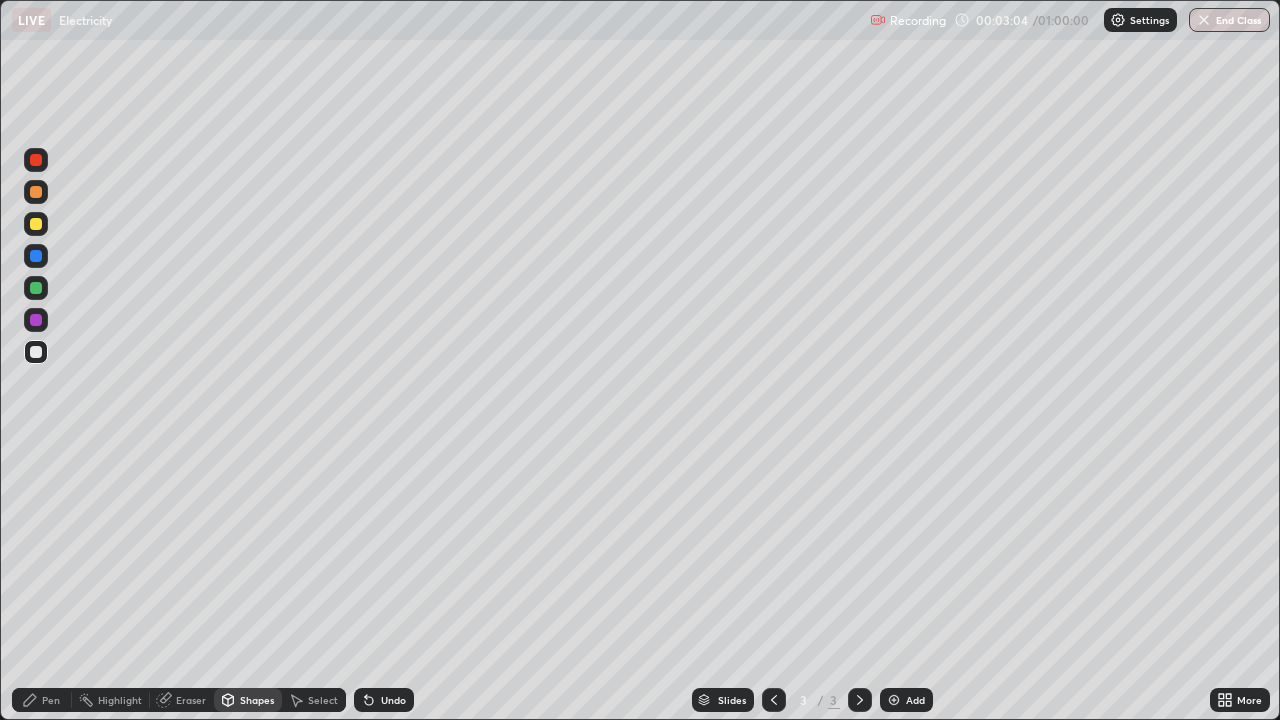 click 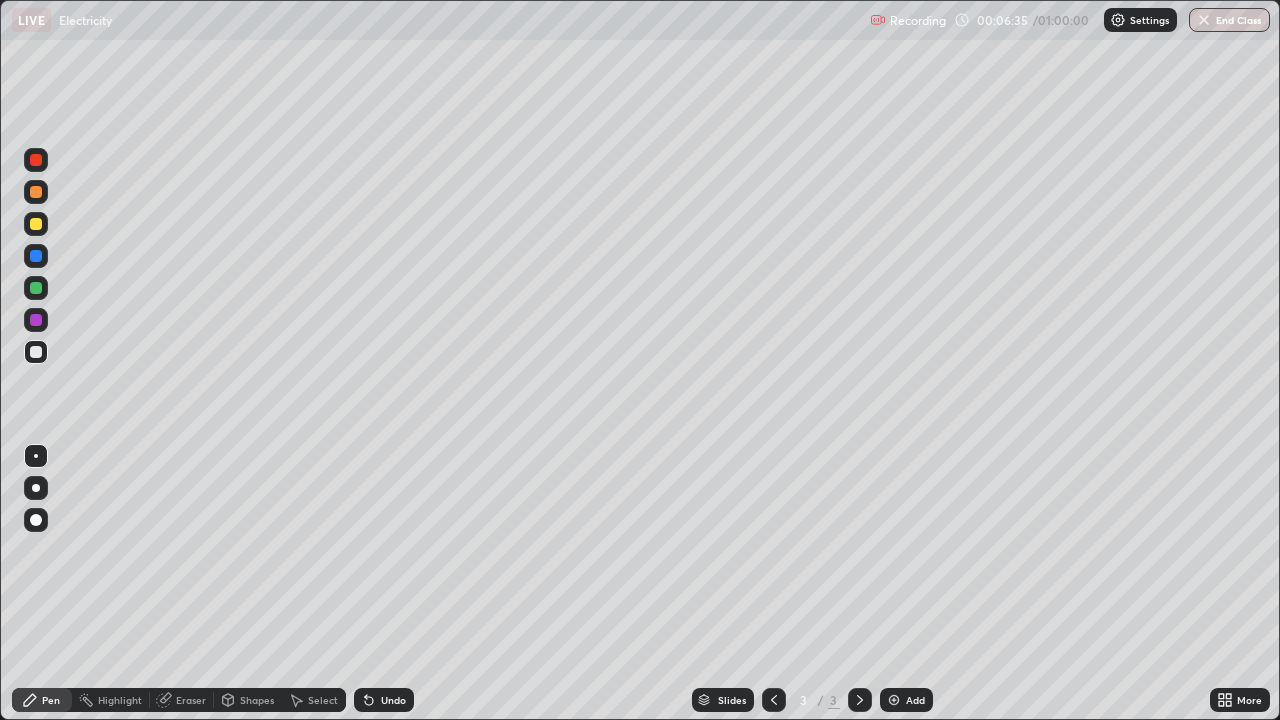 click at bounding box center [36, 160] 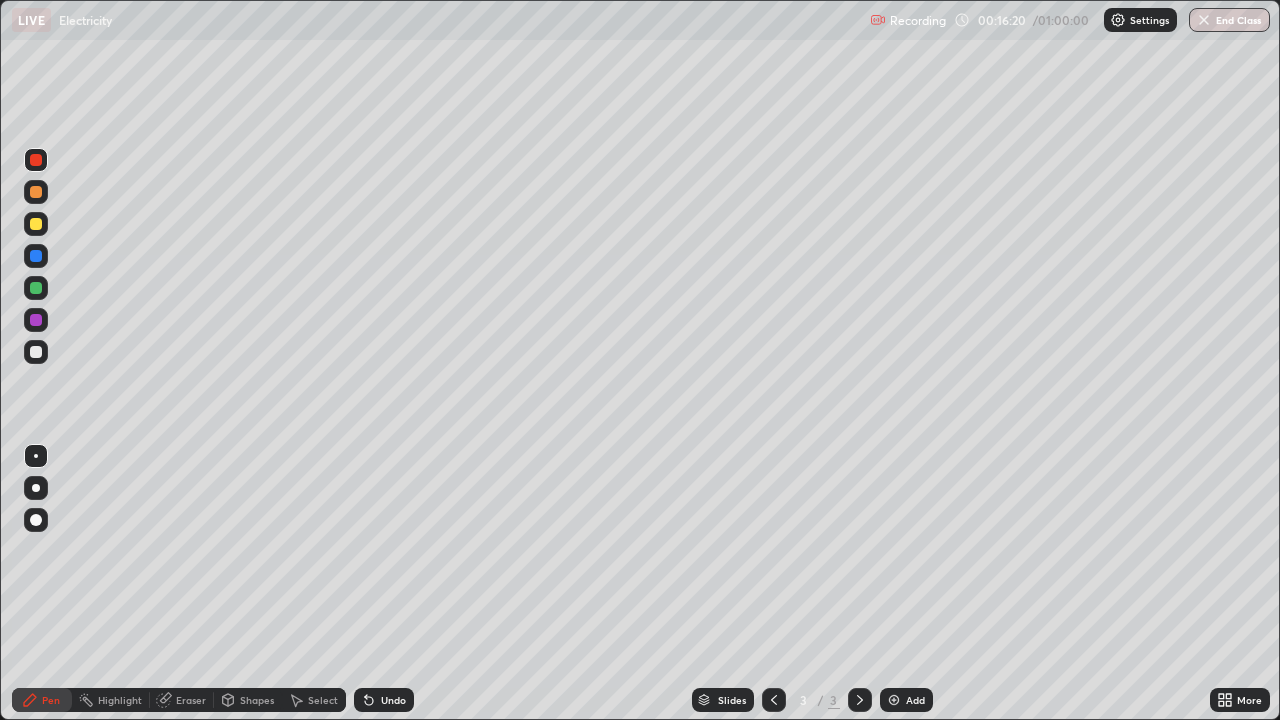 click at bounding box center (894, 700) 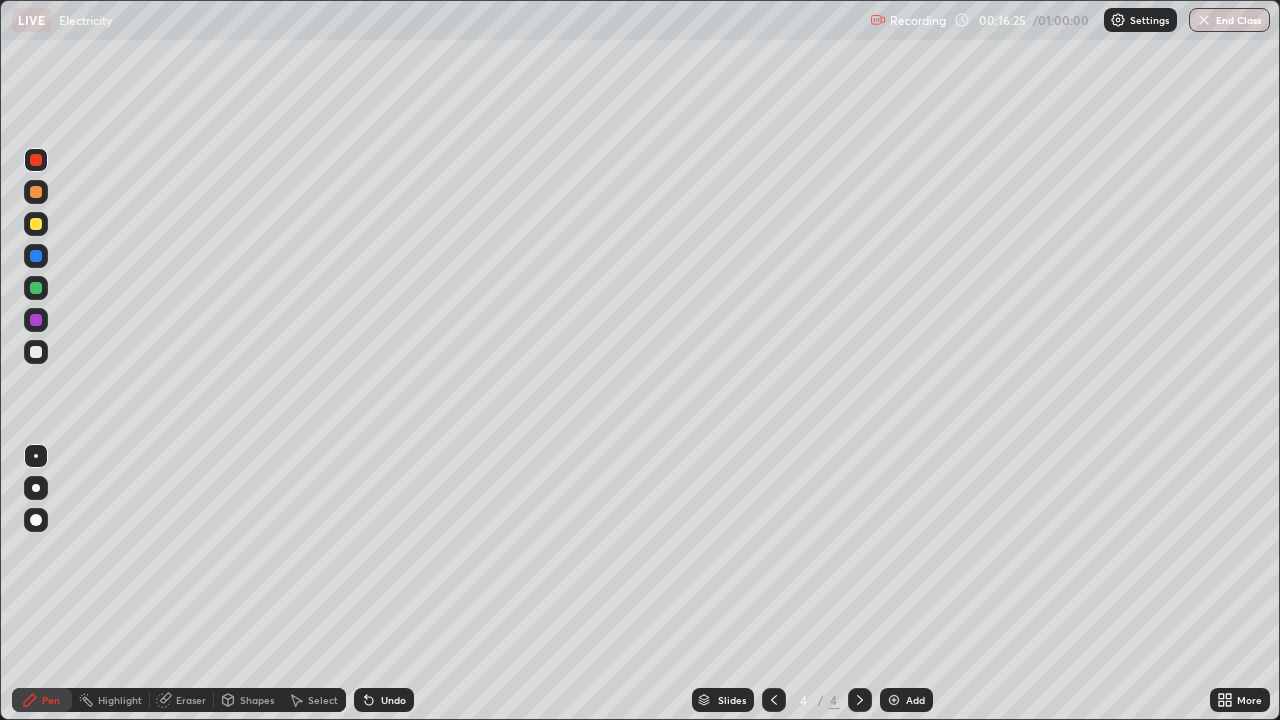click at bounding box center (36, 352) 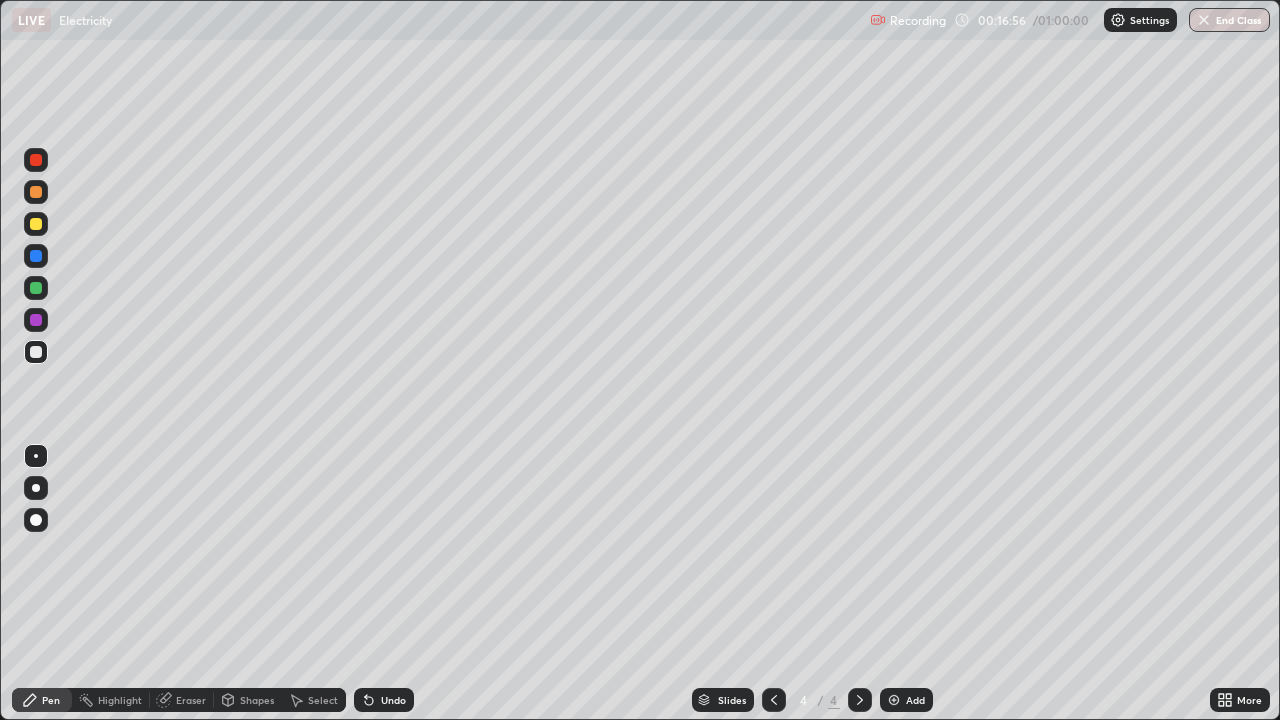 click on "Undo" at bounding box center [384, 700] 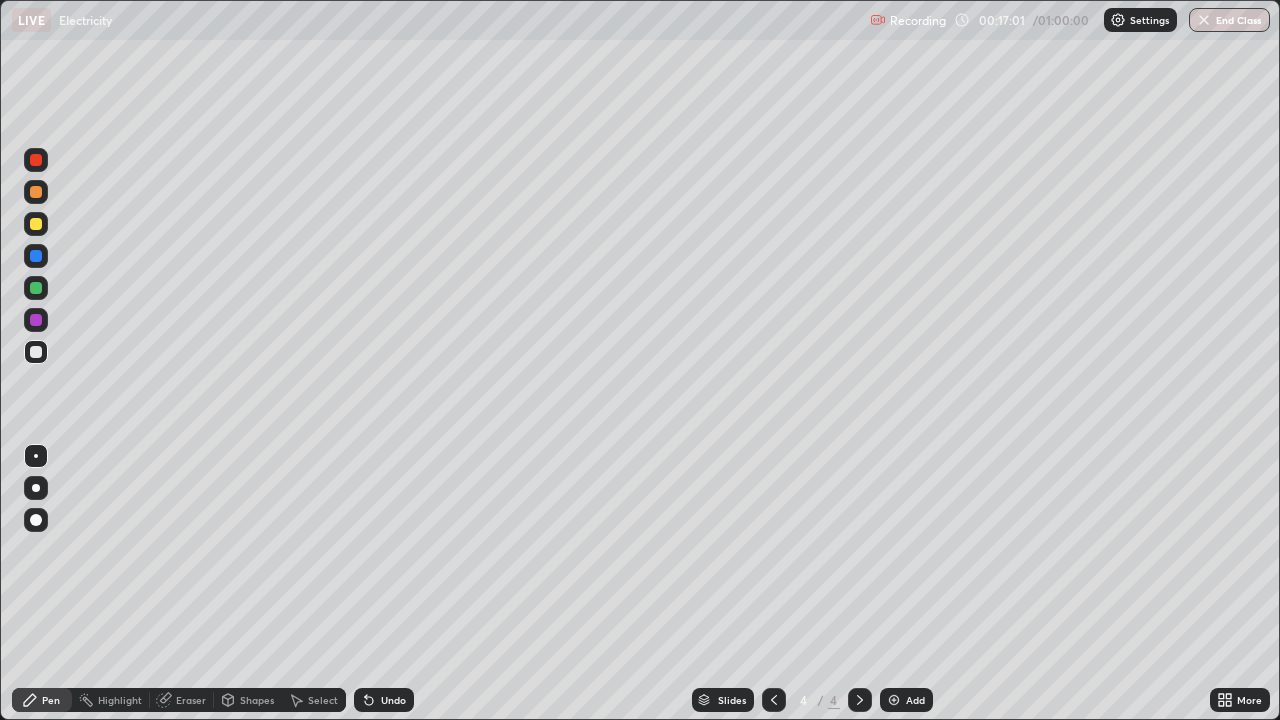 click on "Undo" at bounding box center [393, 700] 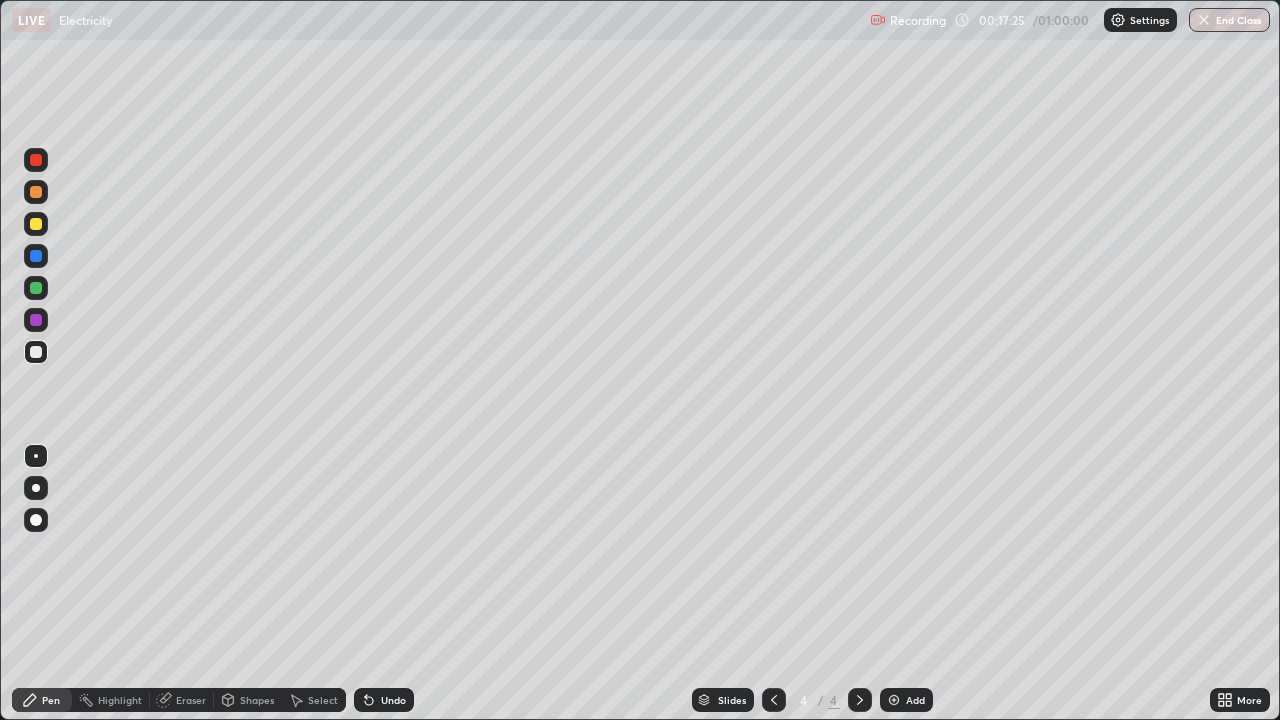 click on "Undo" at bounding box center [384, 700] 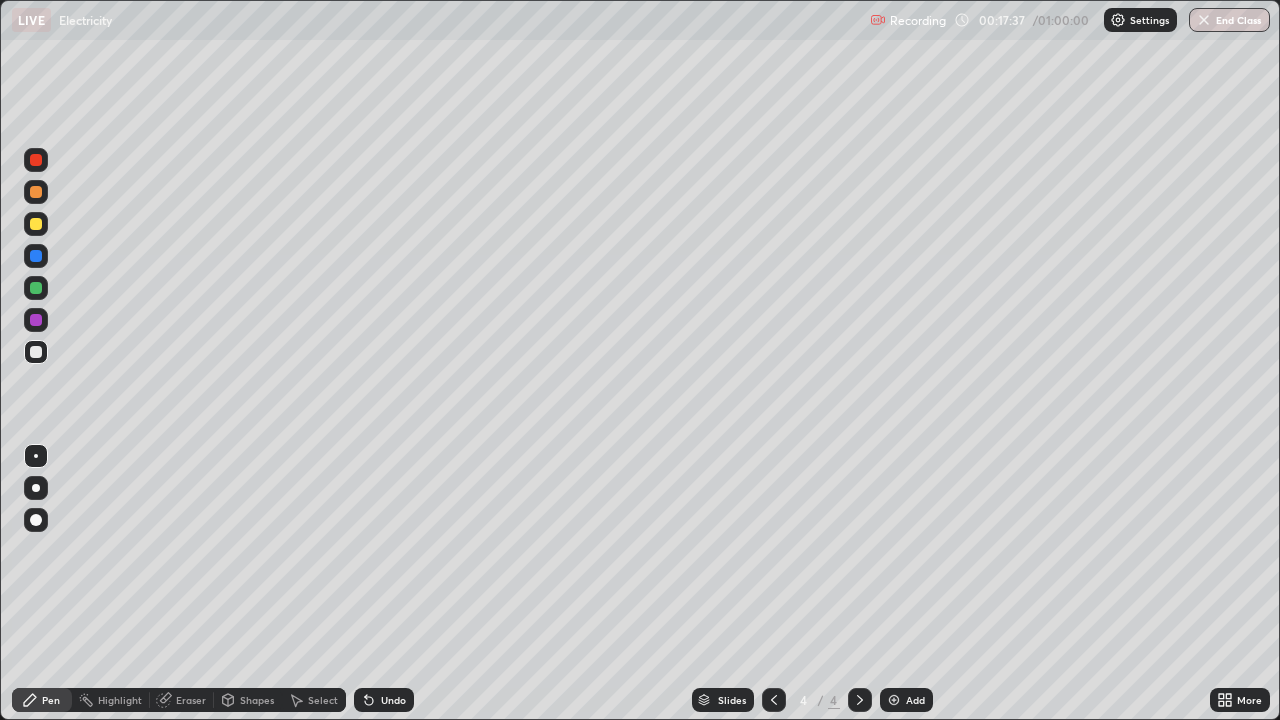 click on "Undo" at bounding box center (384, 700) 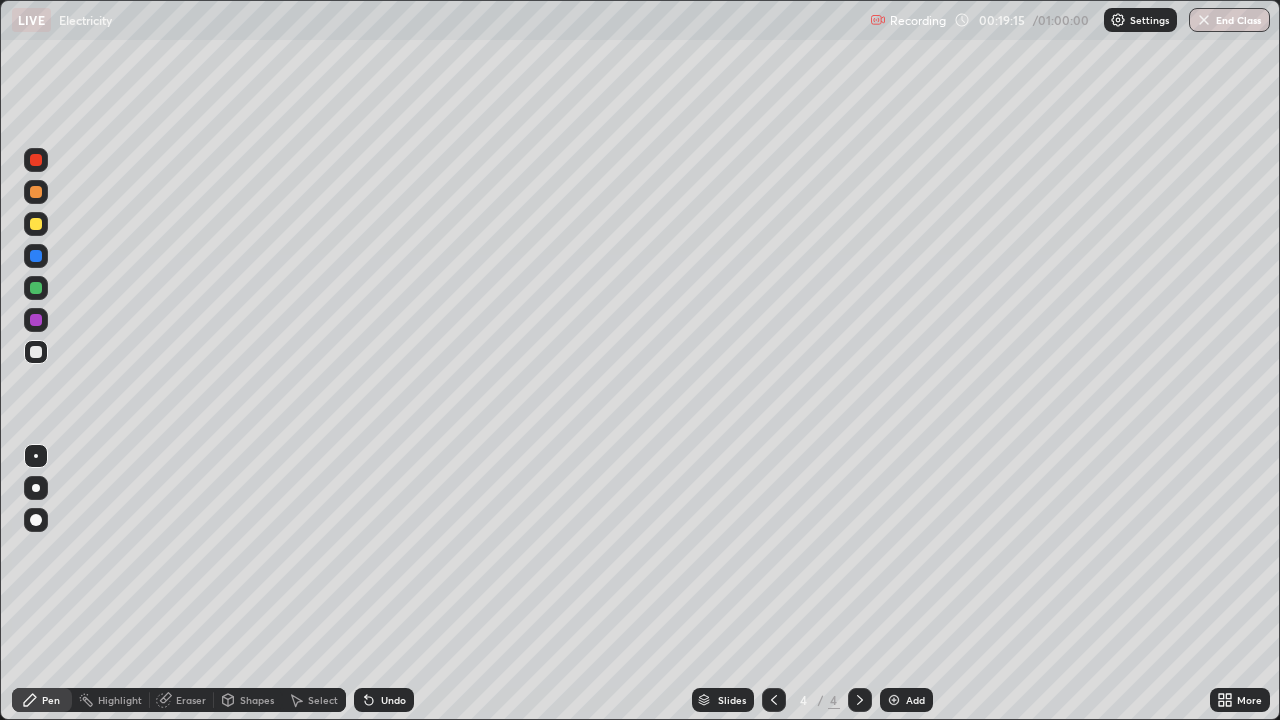 click 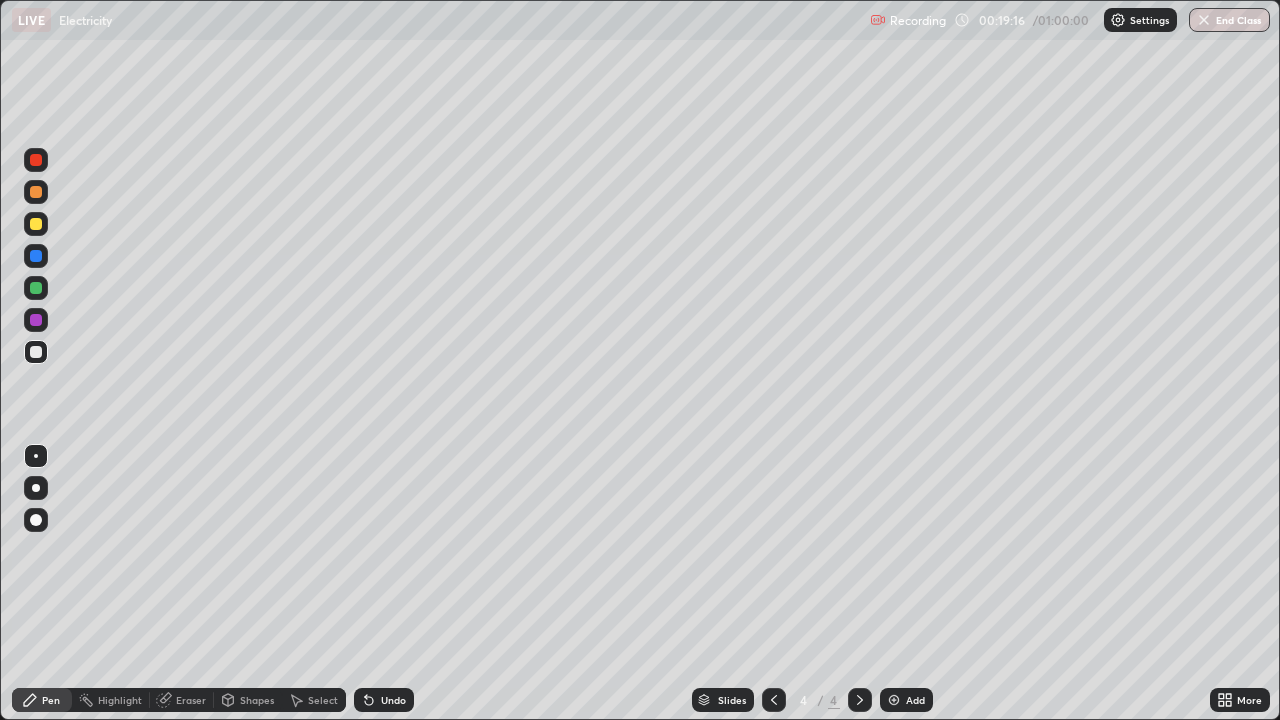 click on "Add" at bounding box center (906, 700) 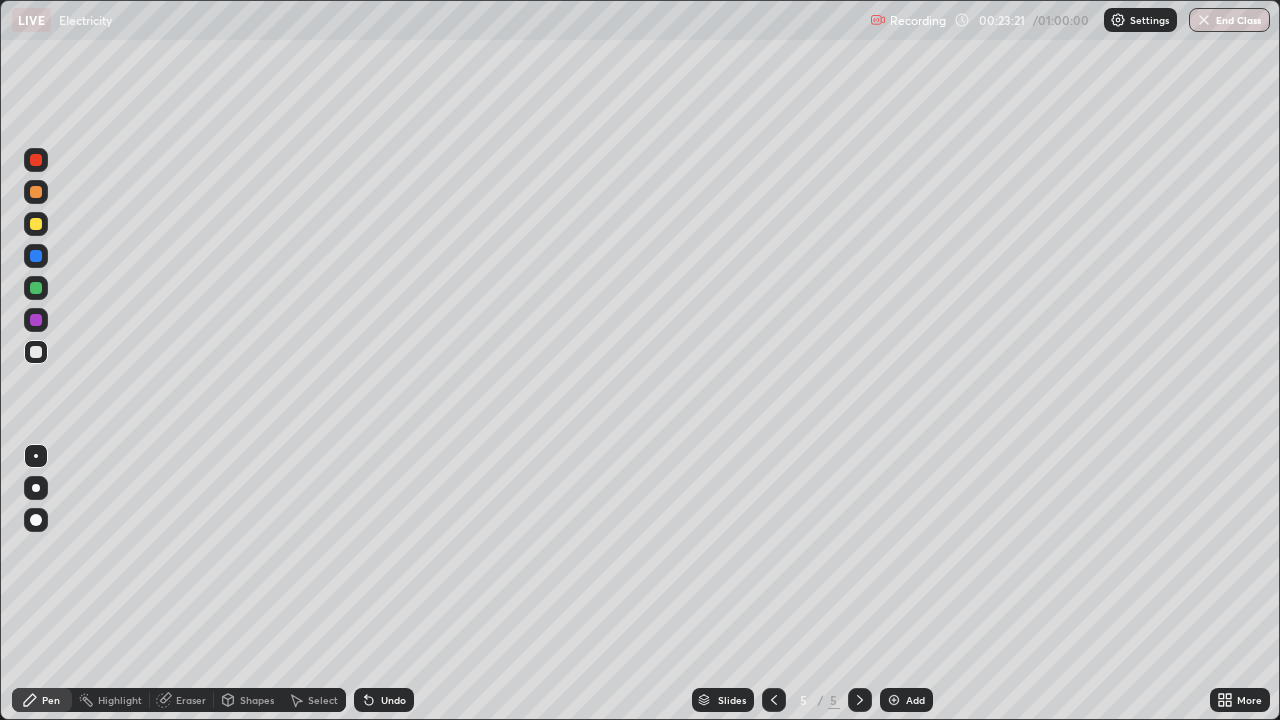 click 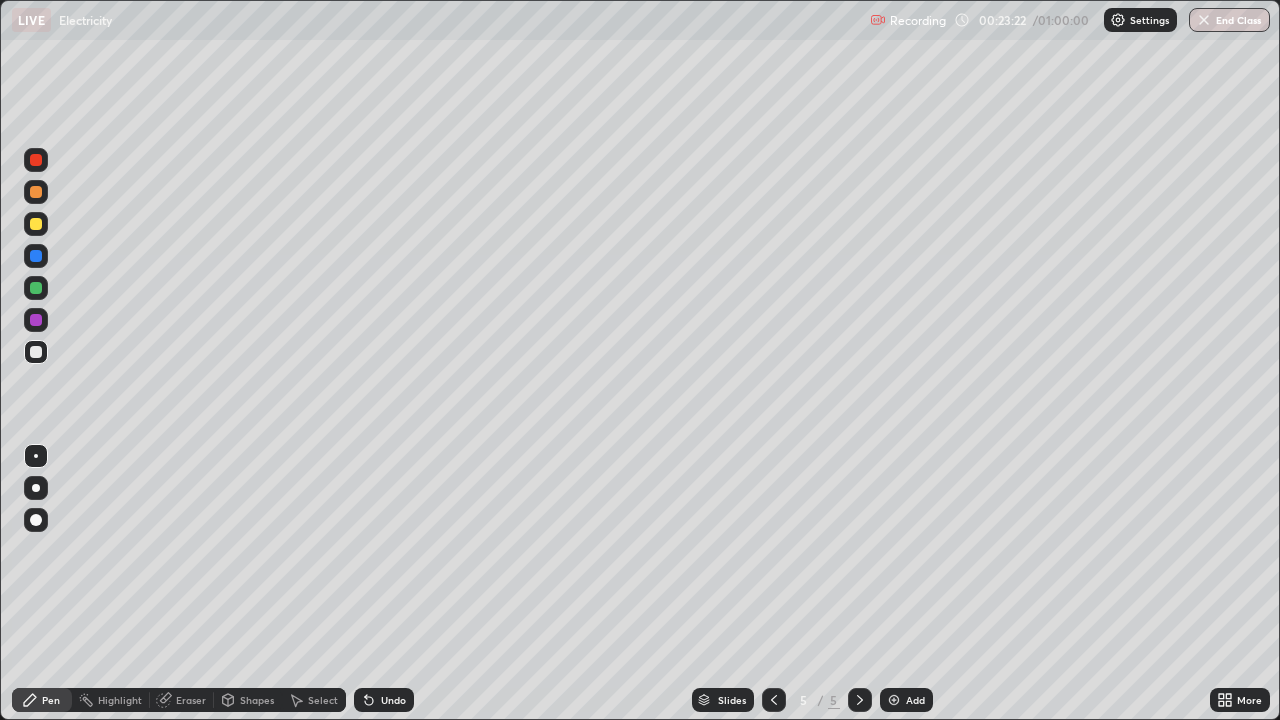 click on "Undo" at bounding box center [393, 700] 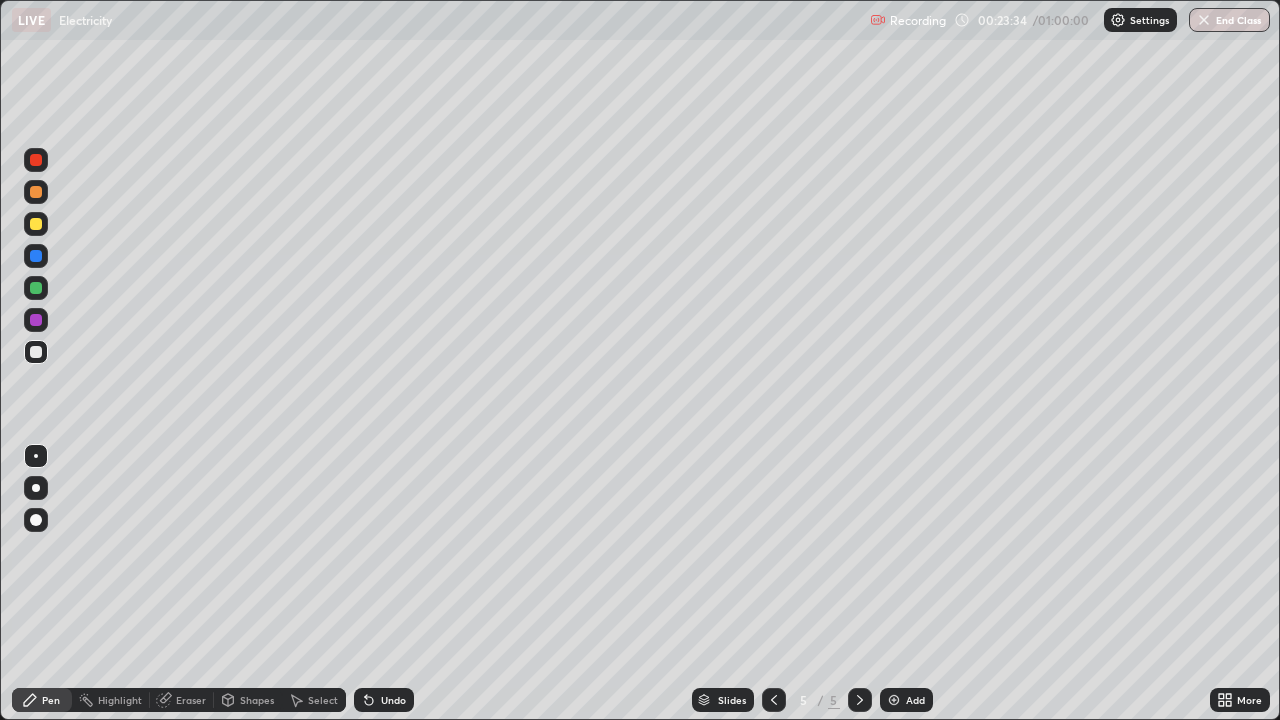 click at bounding box center (894, 700) 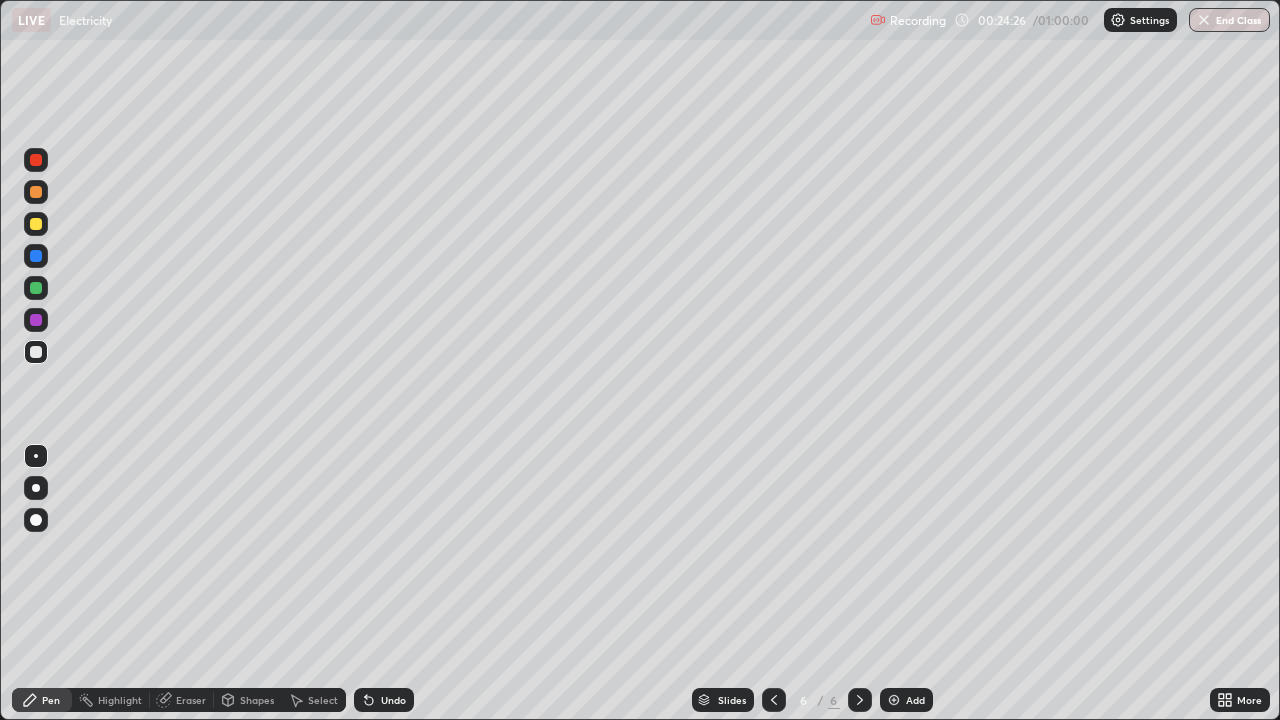click on "Undo" at bounding box center [384, 700] 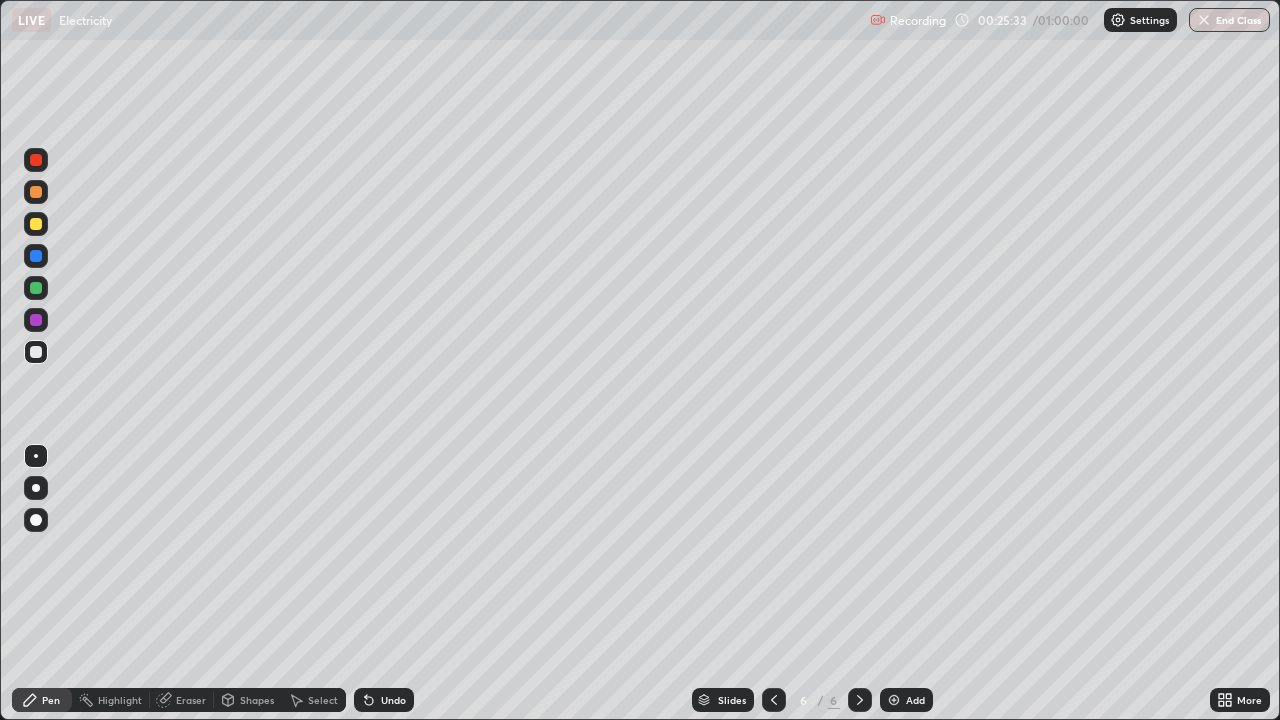 click on "Undo" at bounding box center (384, 700) 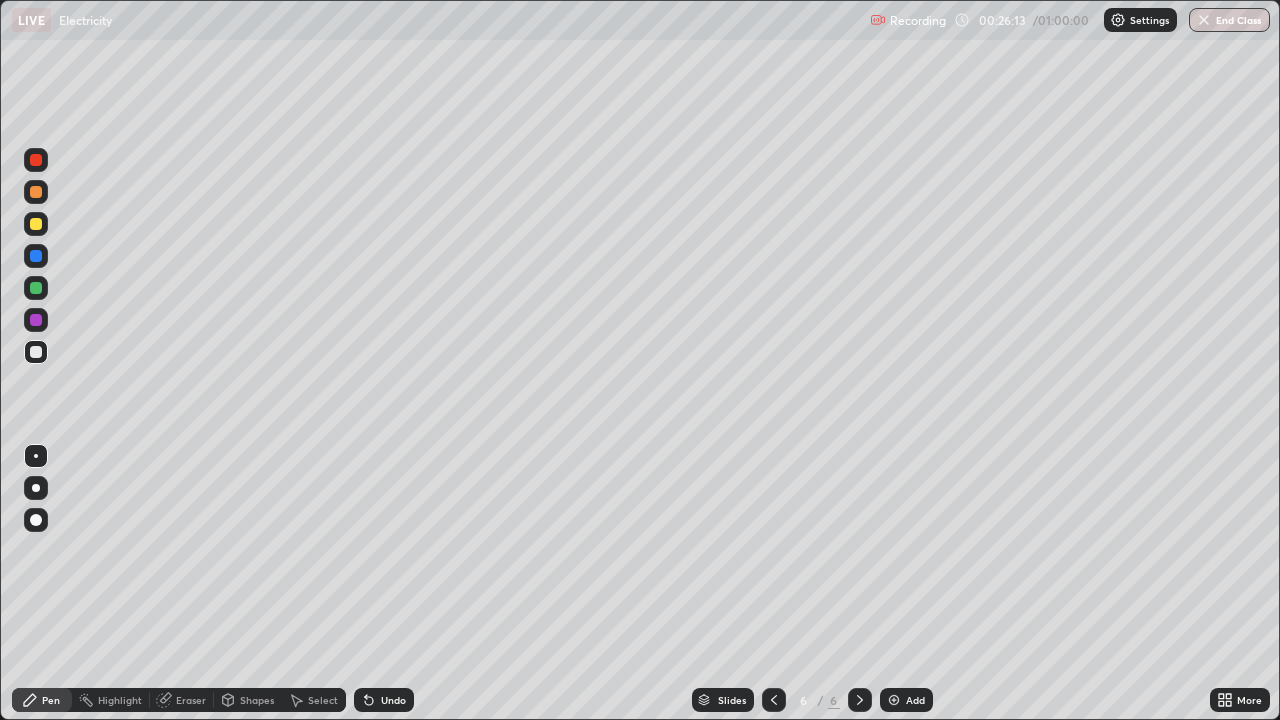 click 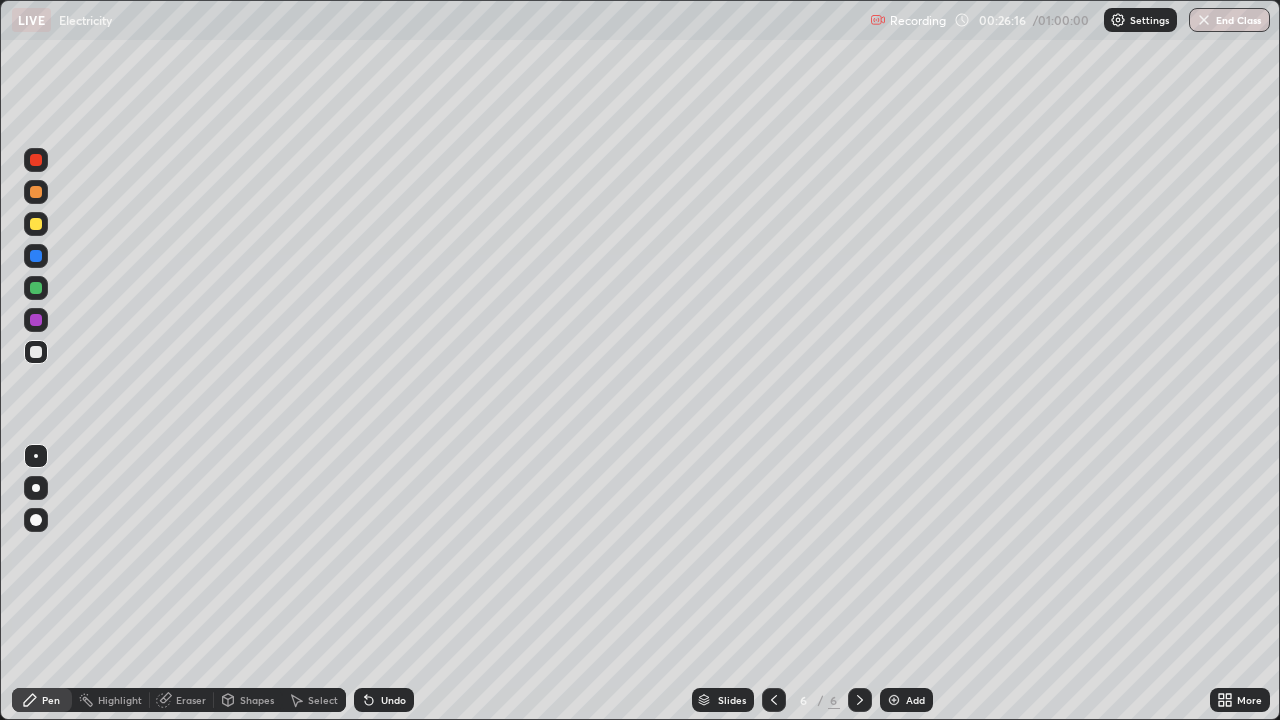 click 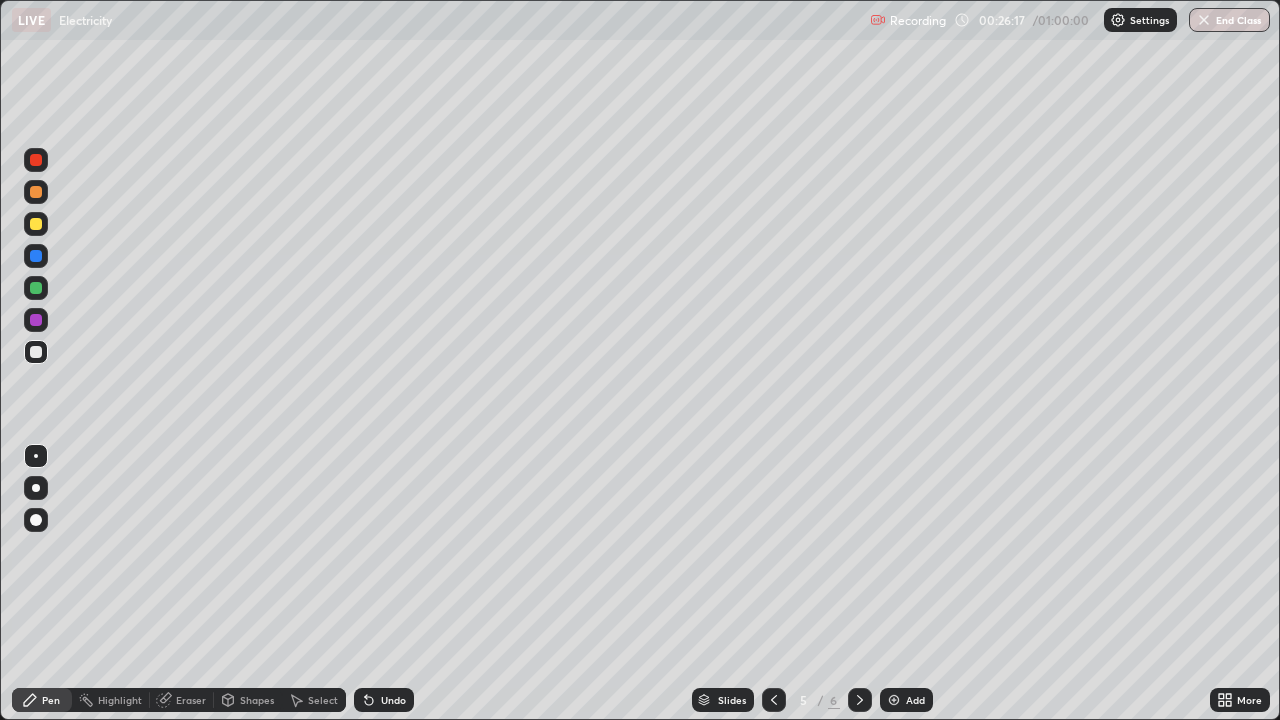 click 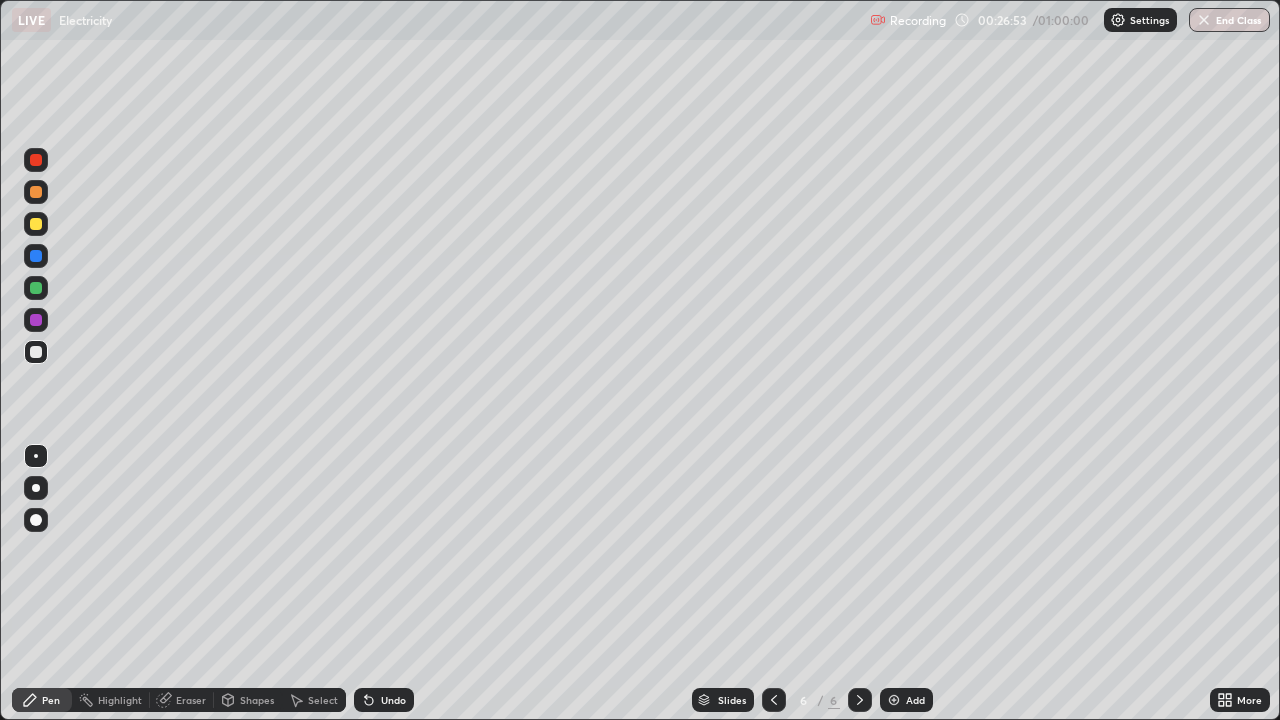 click 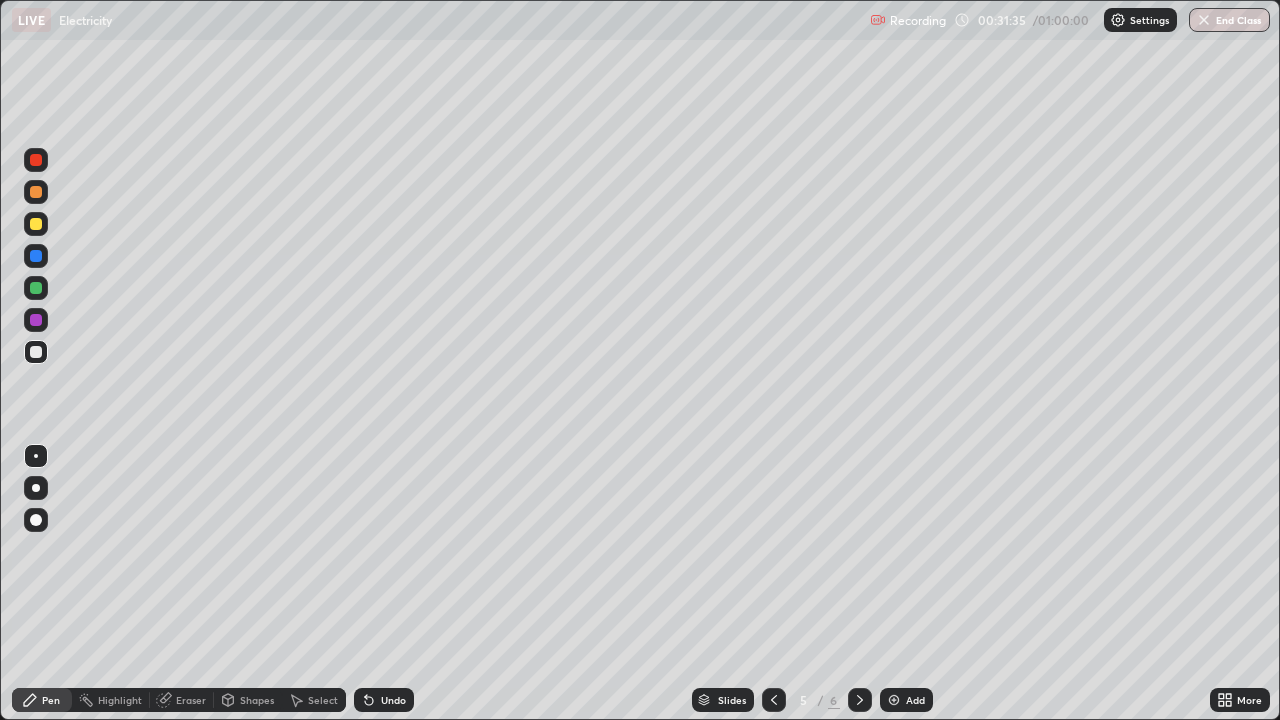 click 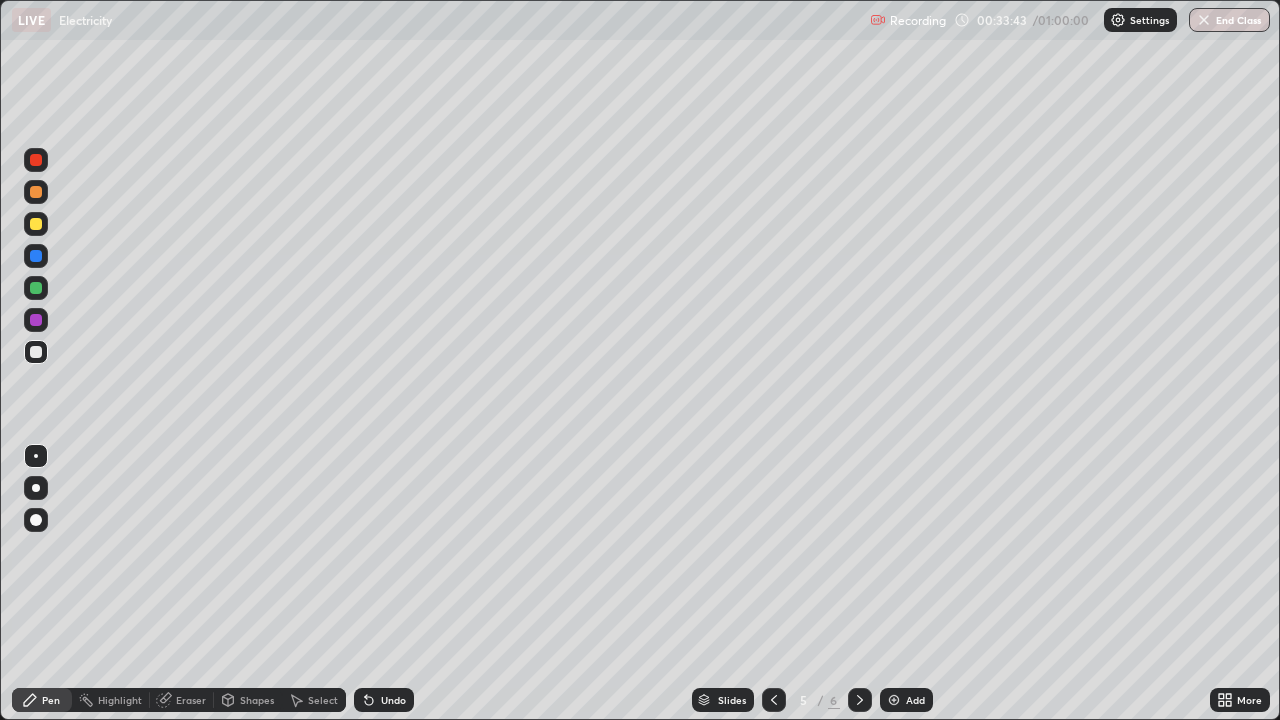 click on "Eraser" at bounding box center [191, 700] 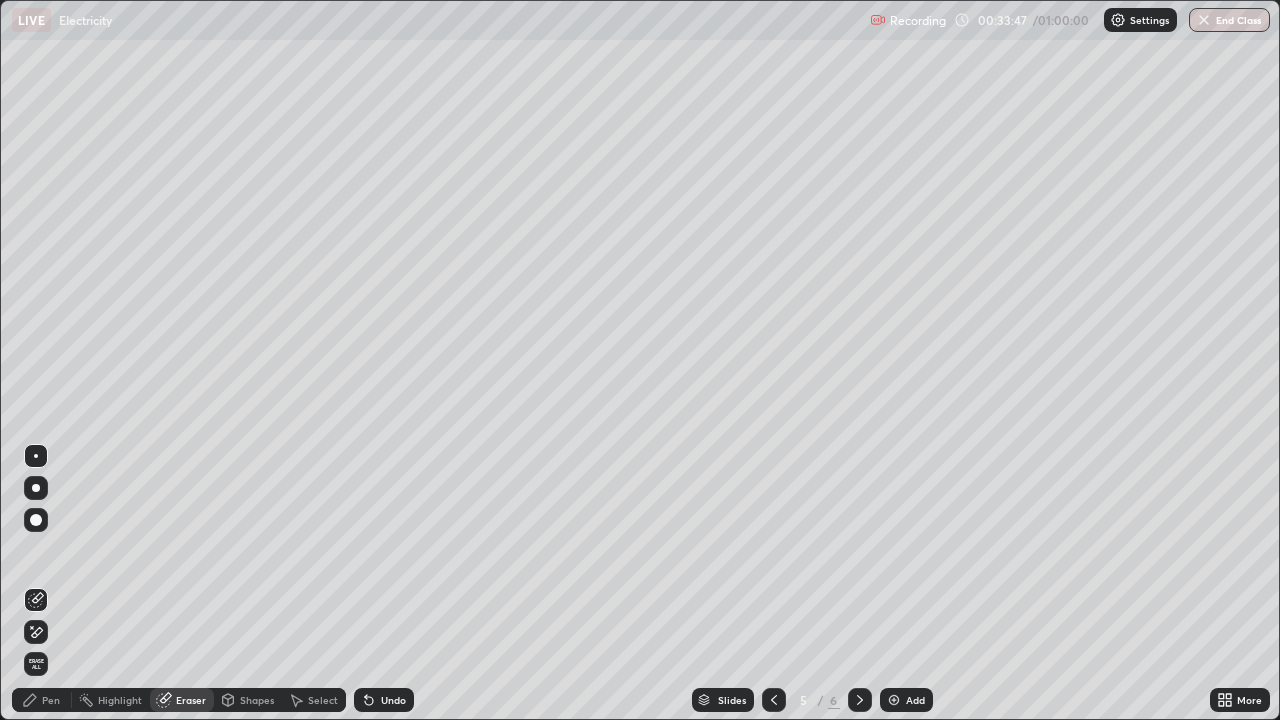 click 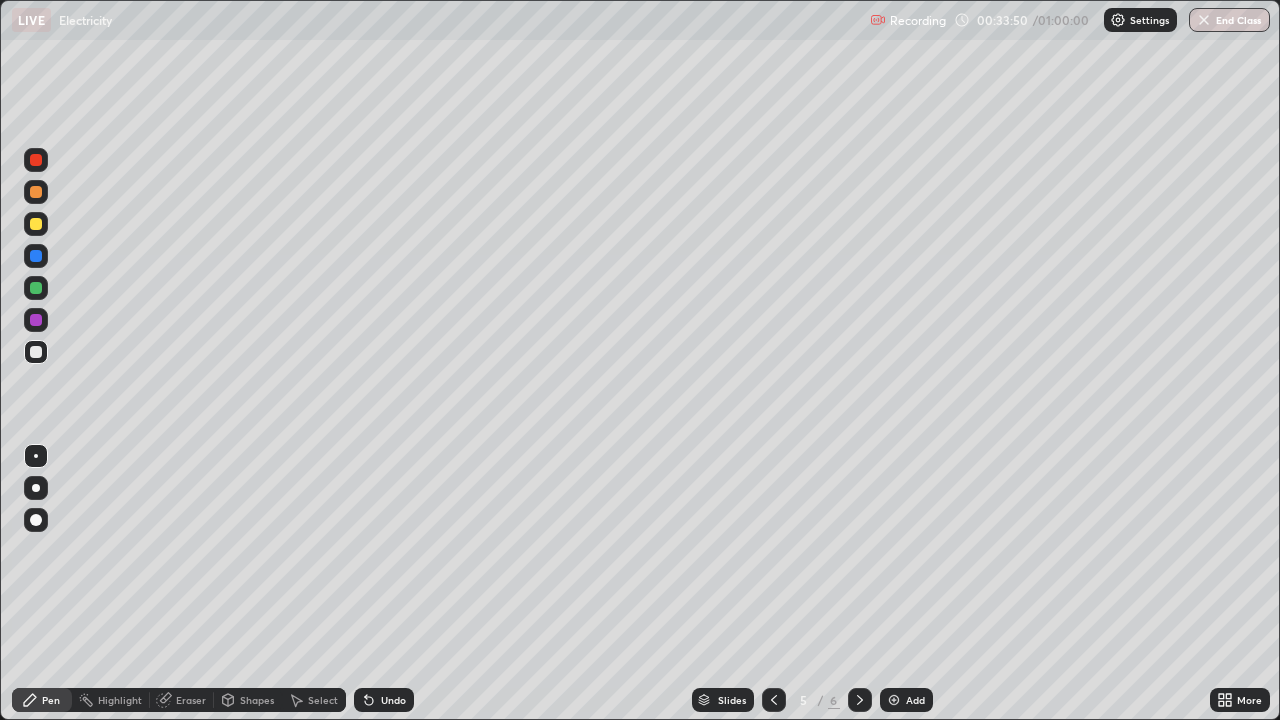 click on "Slides 5 / 6 Add" at bounding box center (812, 700) 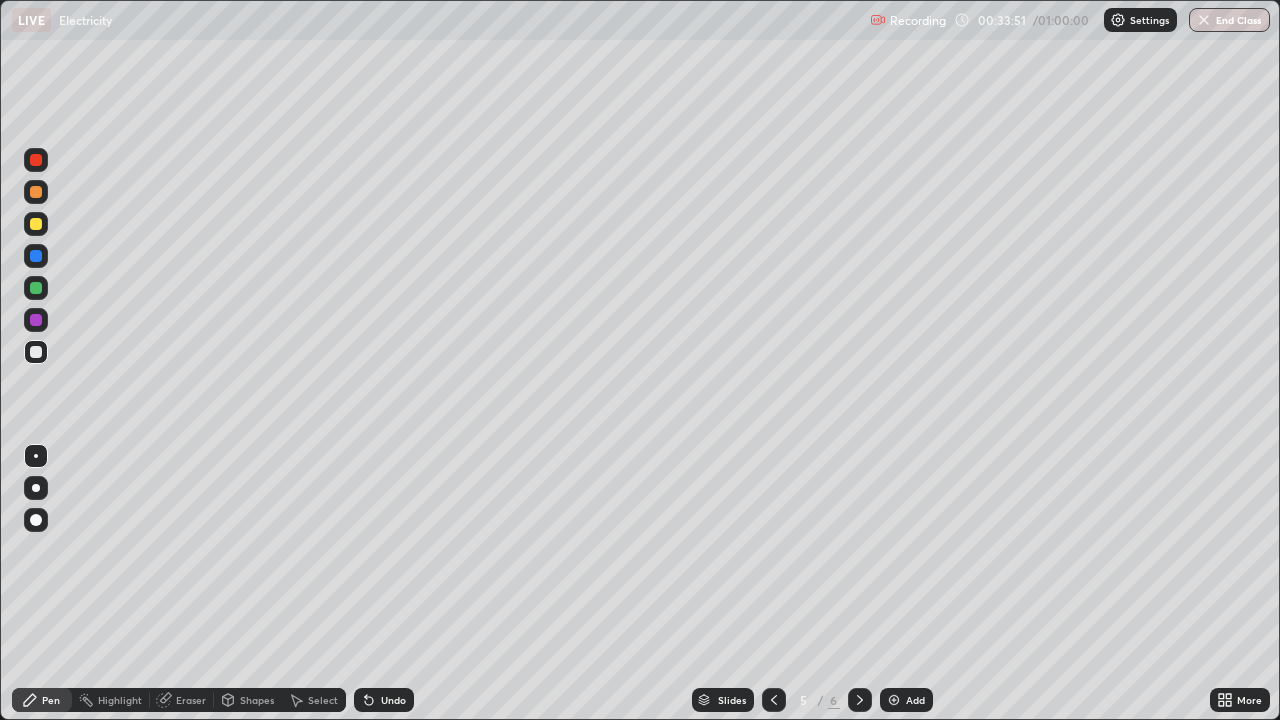 click on "Undo" at bounding box center (384, 700) 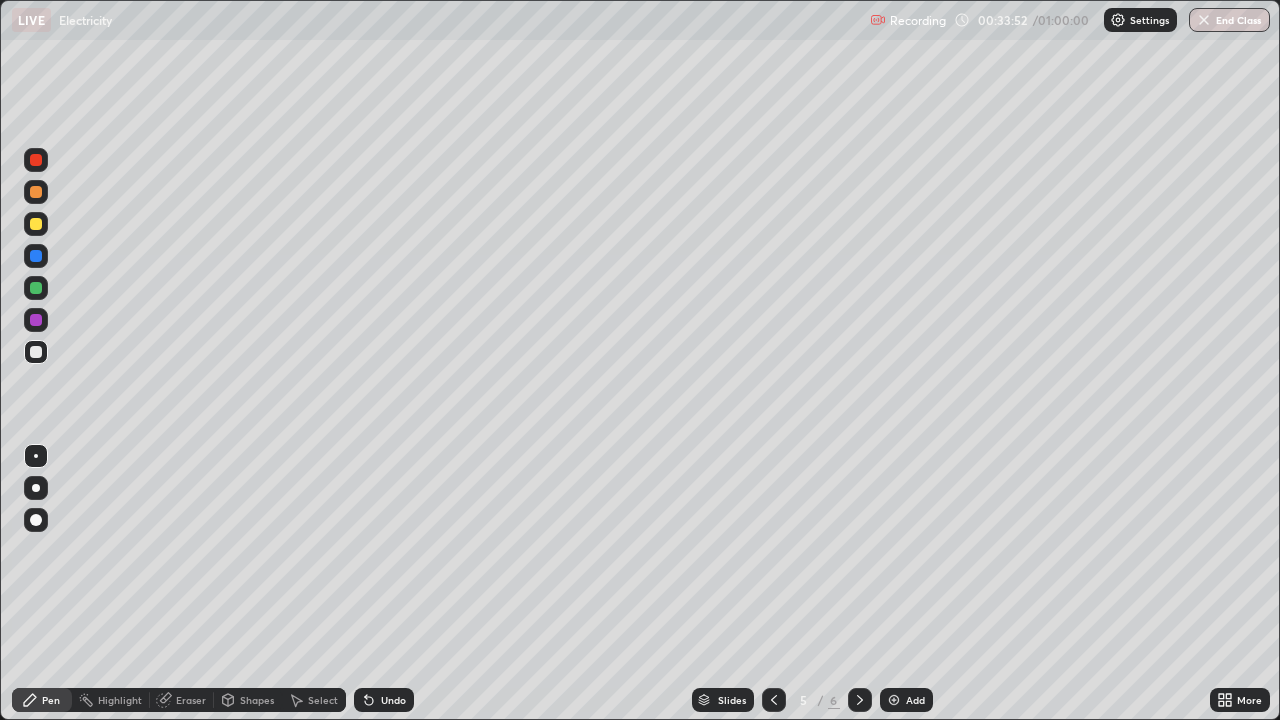 click on "Undo" at bounding box center [393, 700] 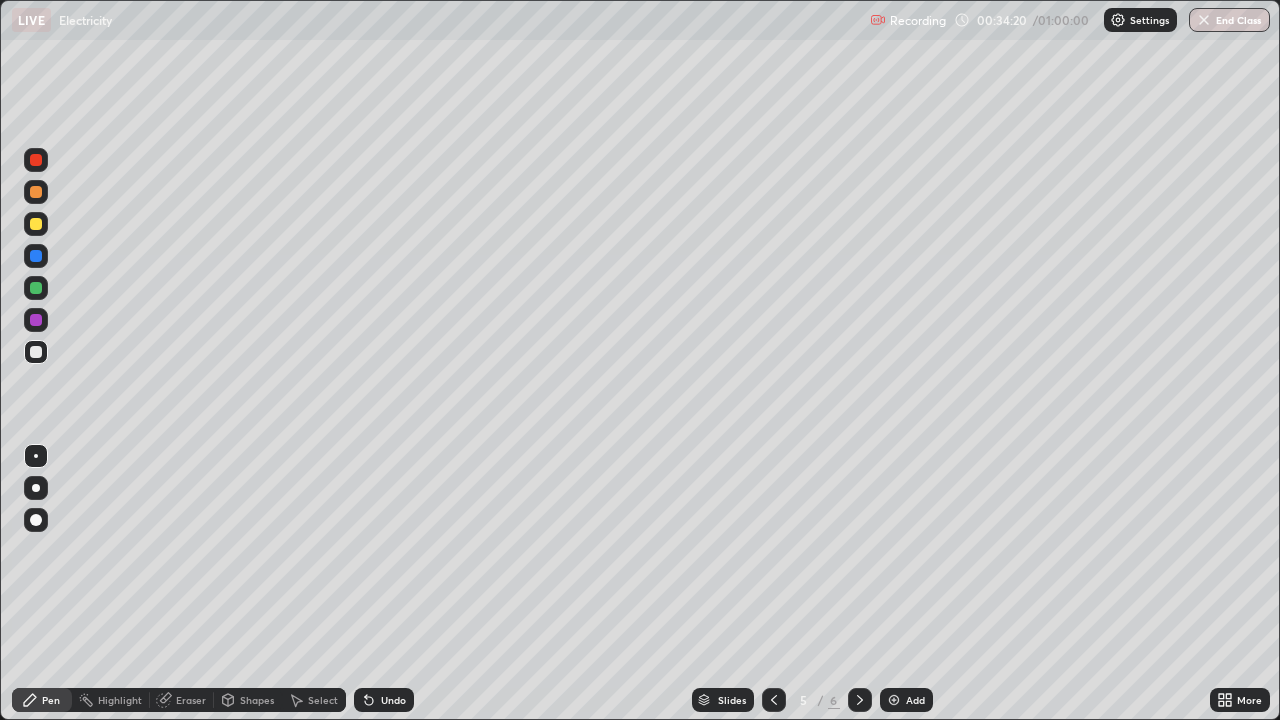 click 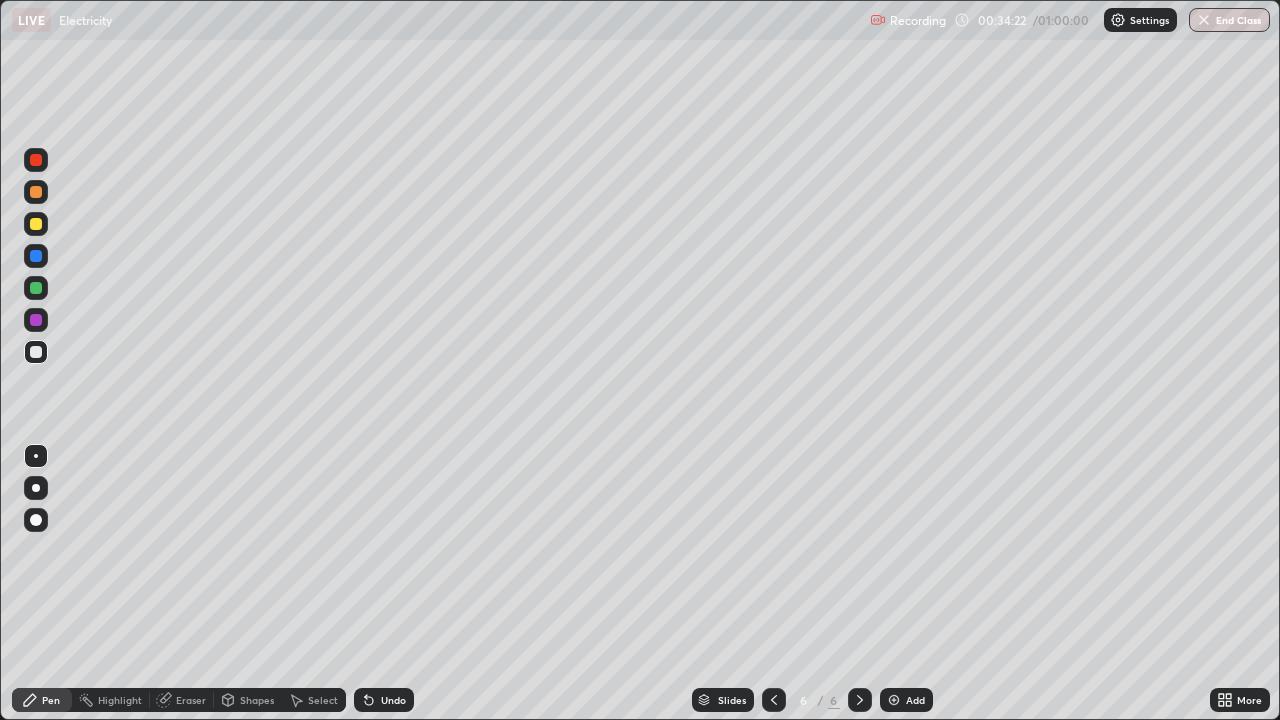 click 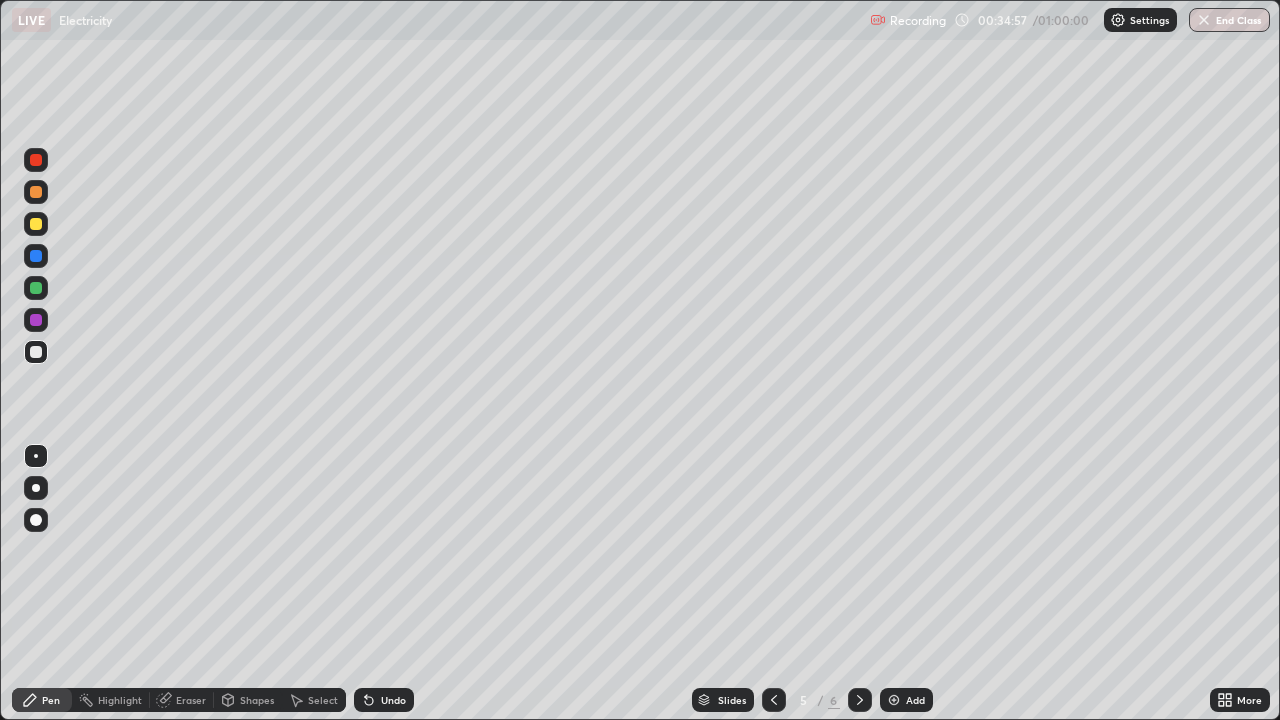 click 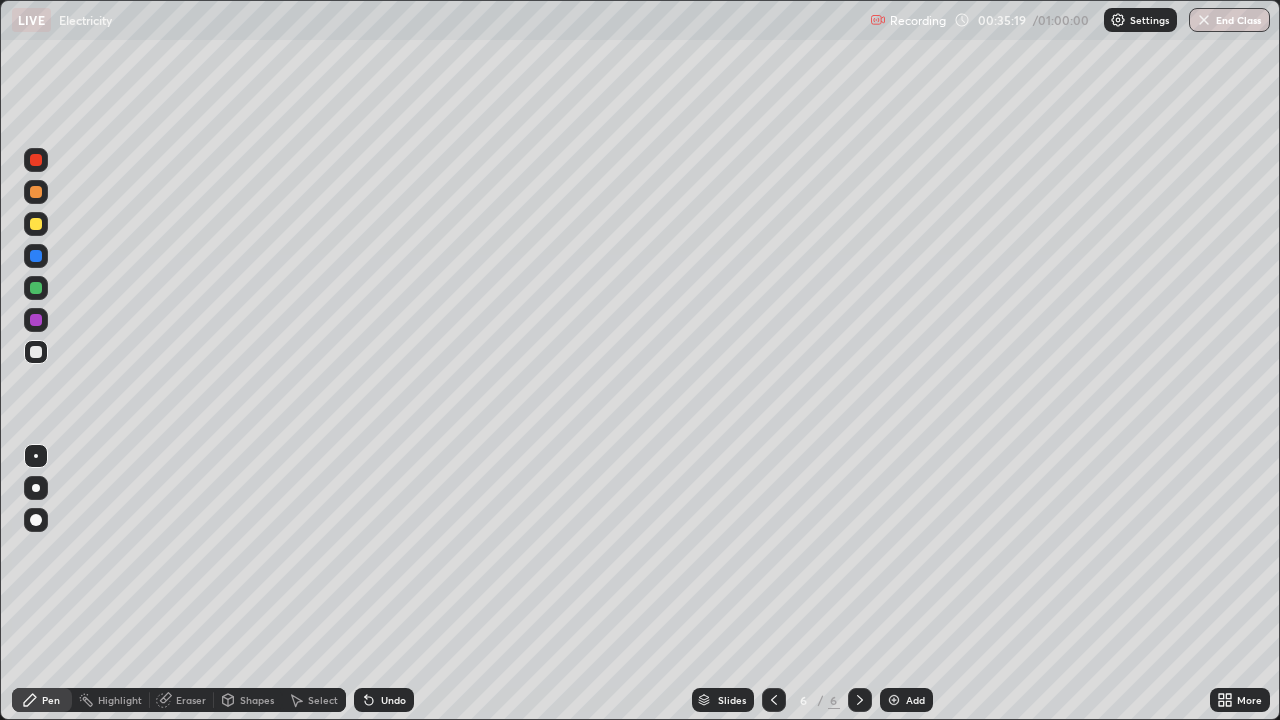 click on "Add" at bounding box center [906, 700] 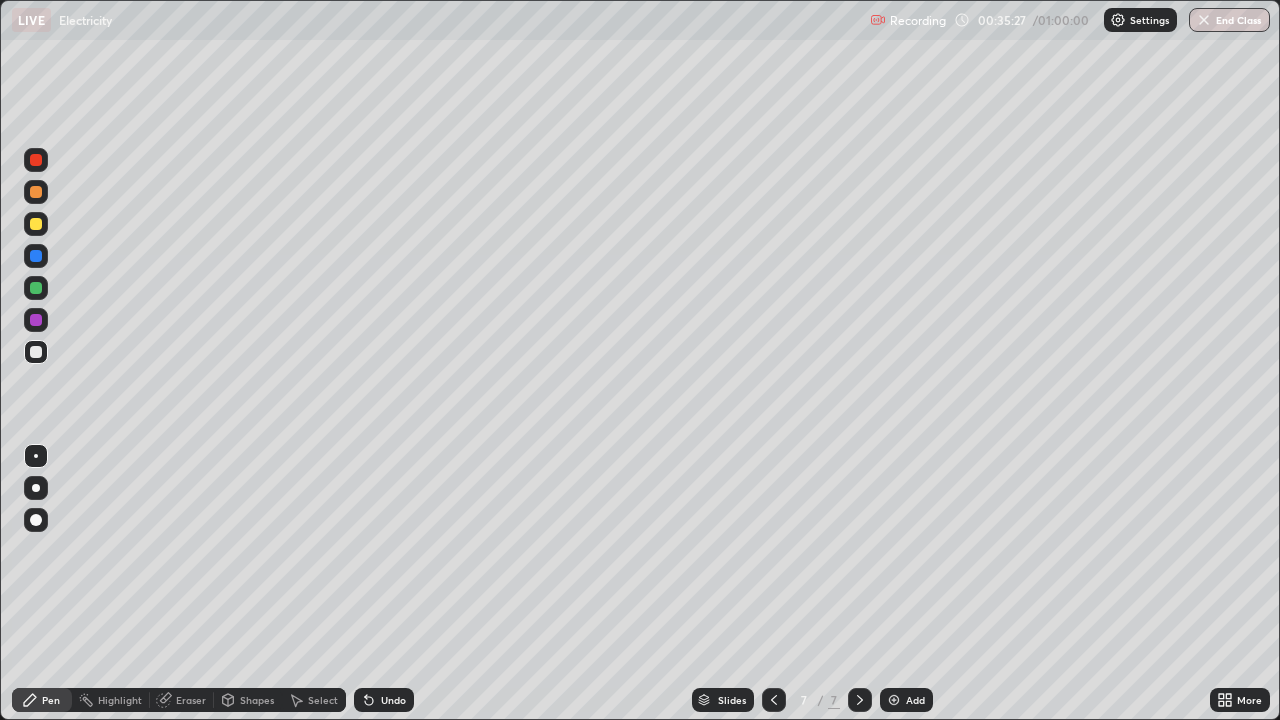 click 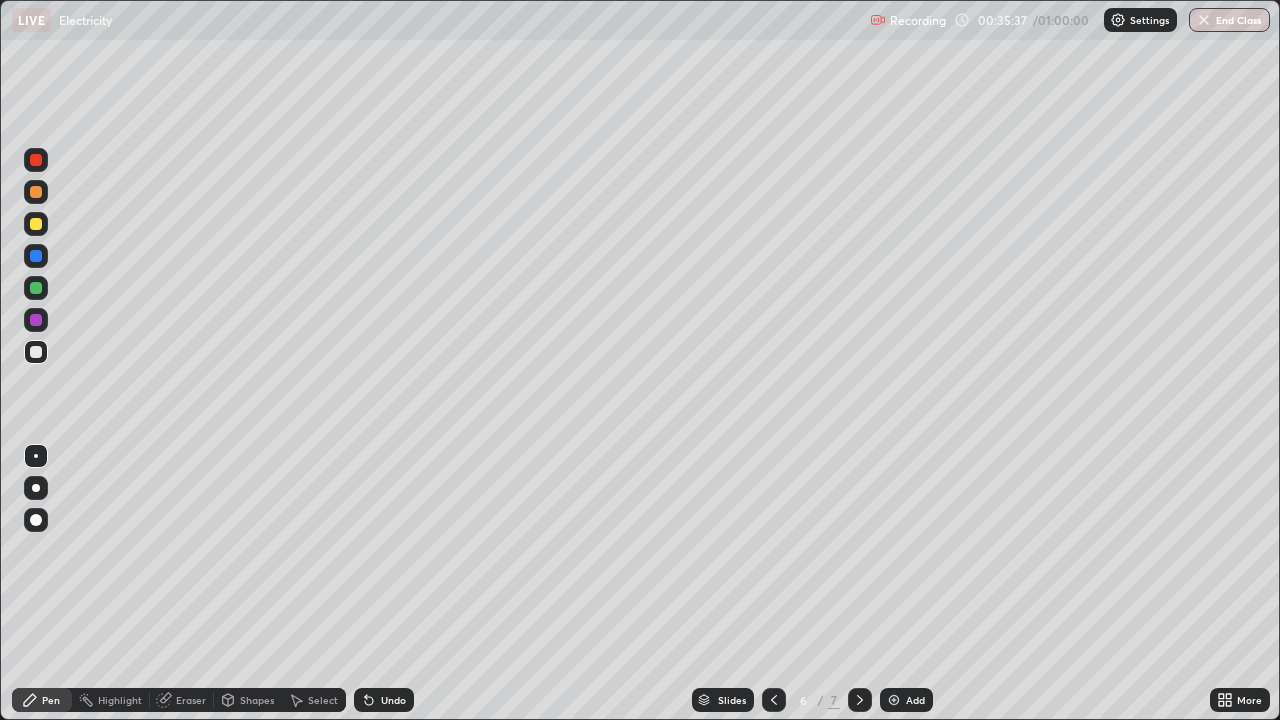 click 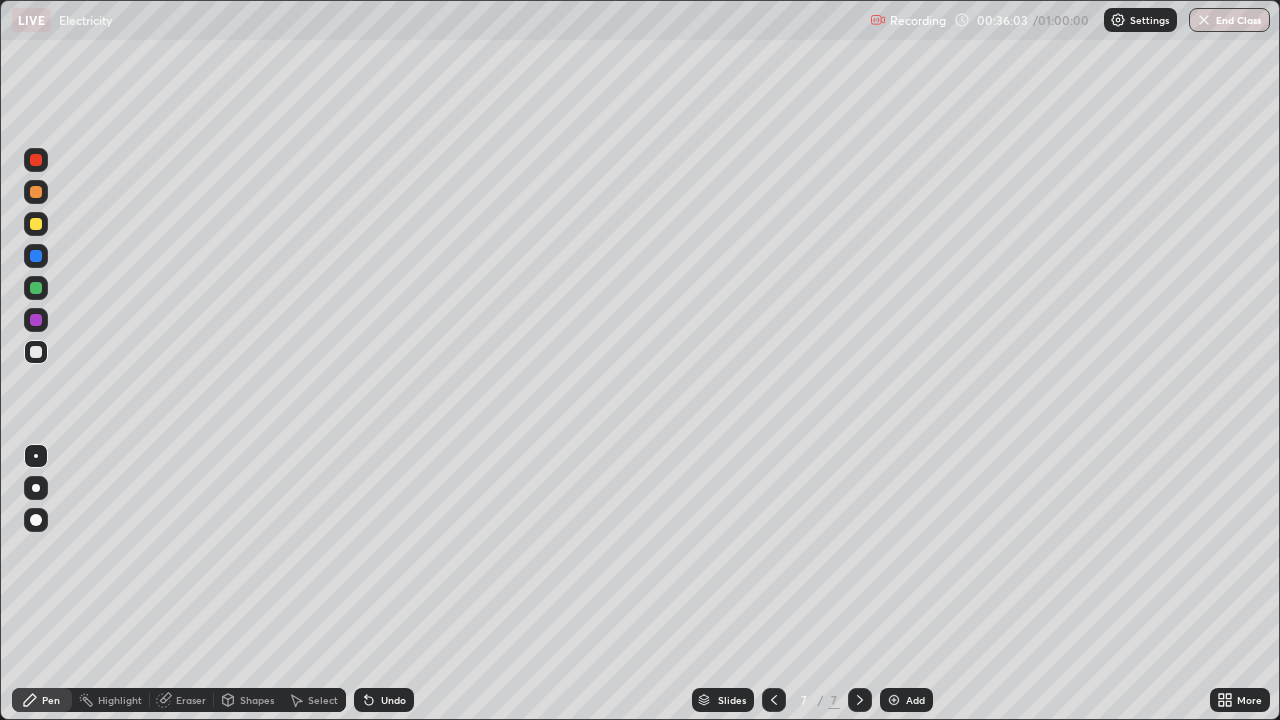 click on "Undo" at bounding box center (393, 700) 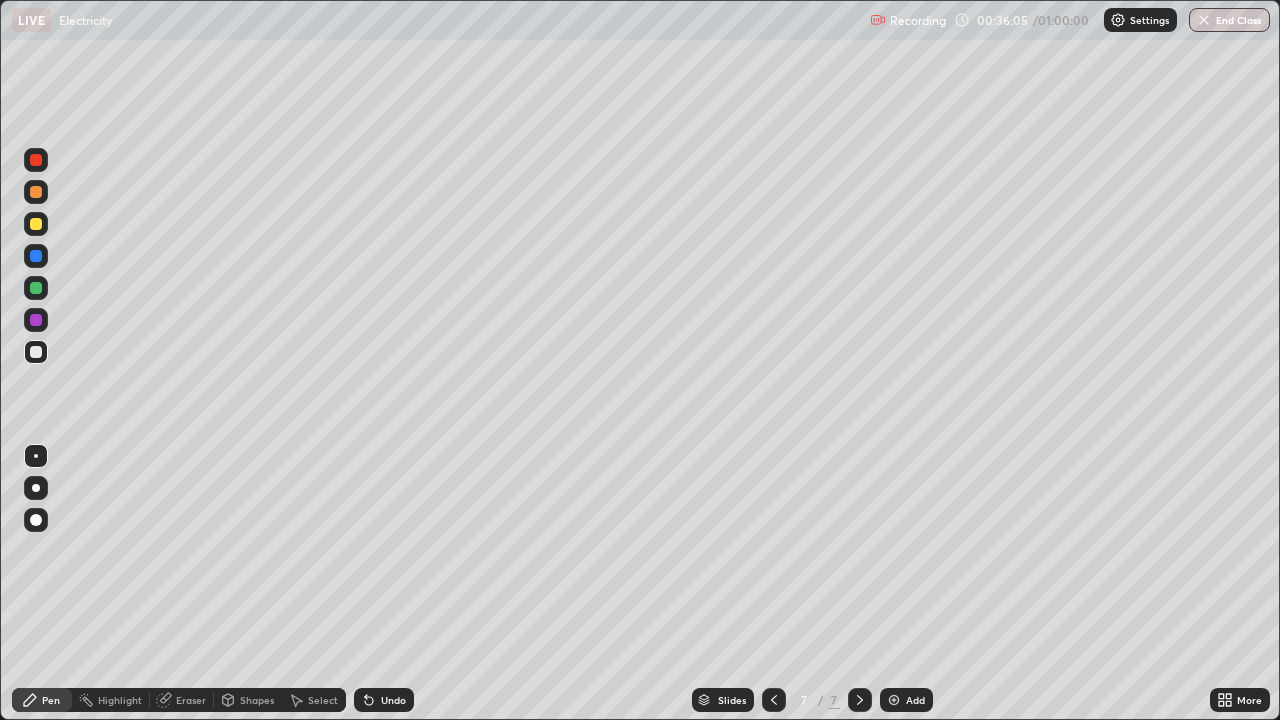 click on "Undo" at bounding box center (384, 700) 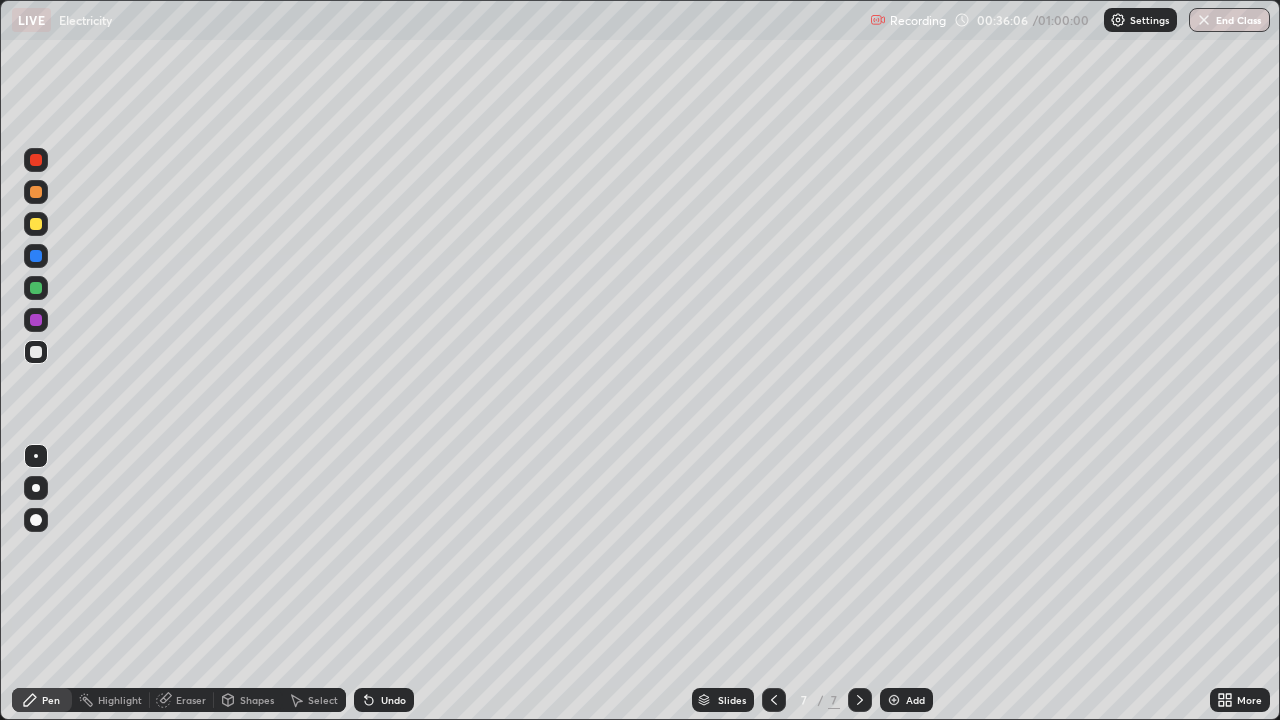 click 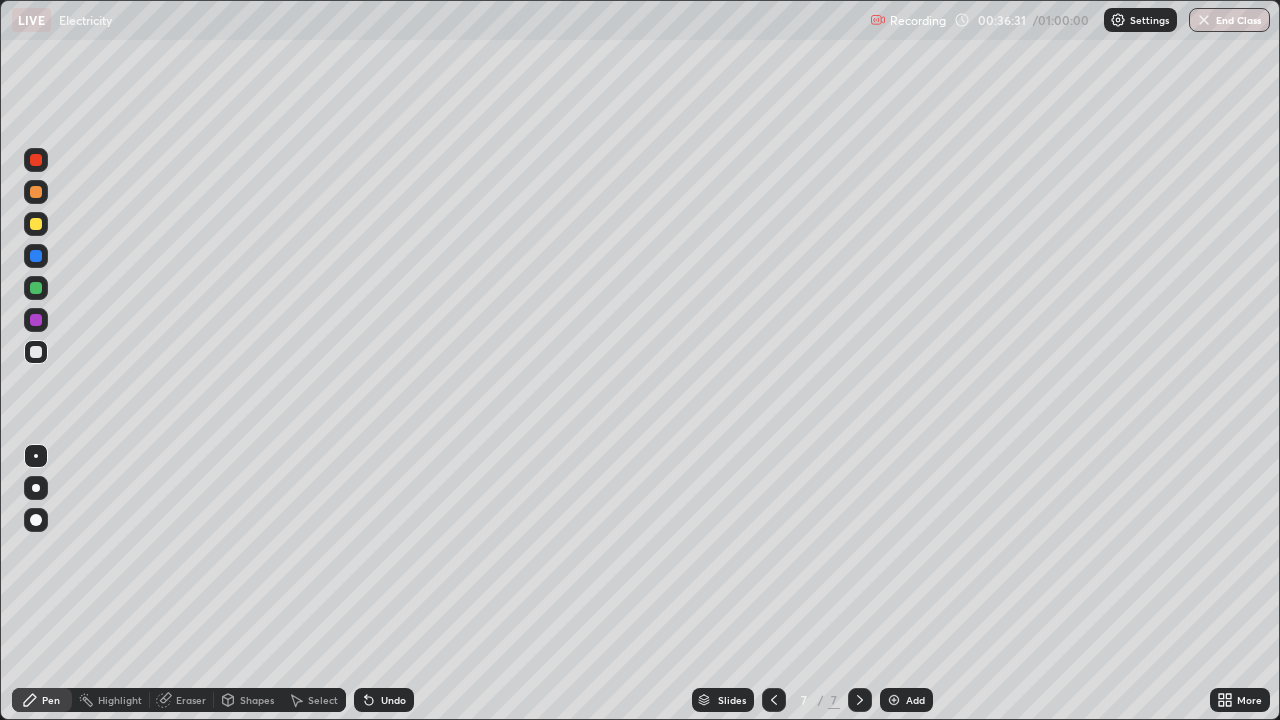click on "Undo" at bounding box center [393, 700] 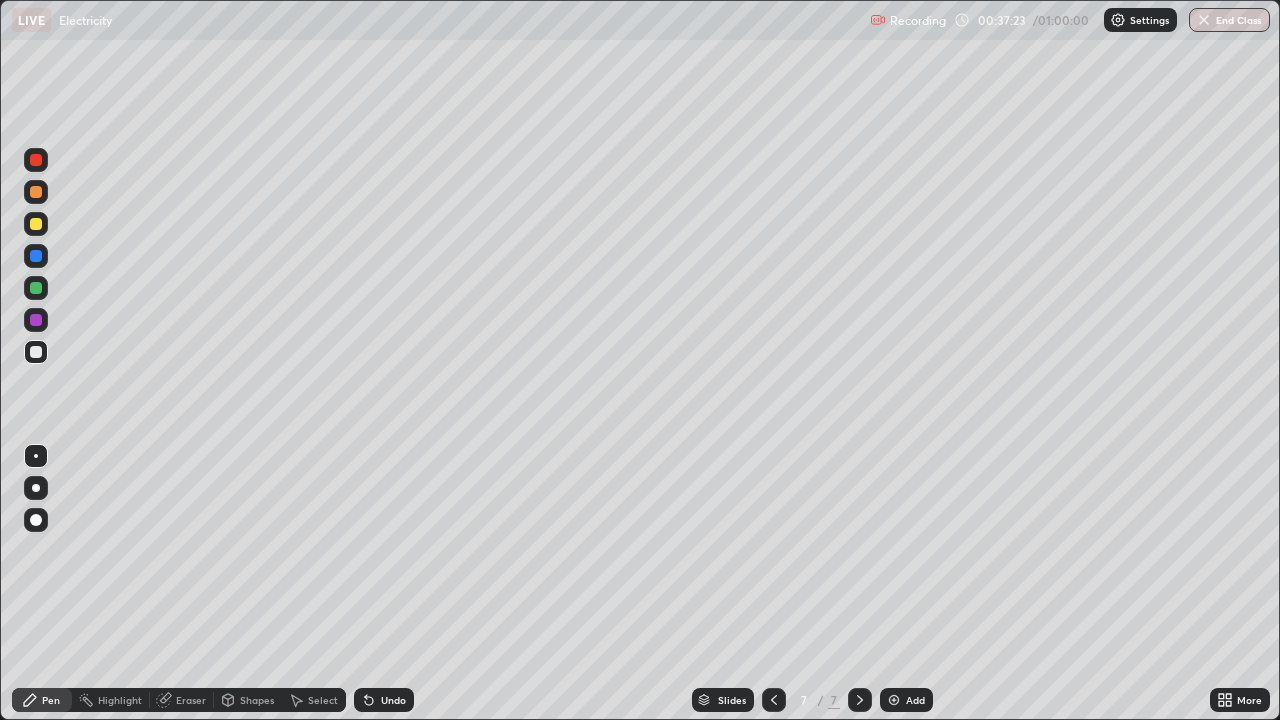 click on "Undo" at bounding box center [384, 700] 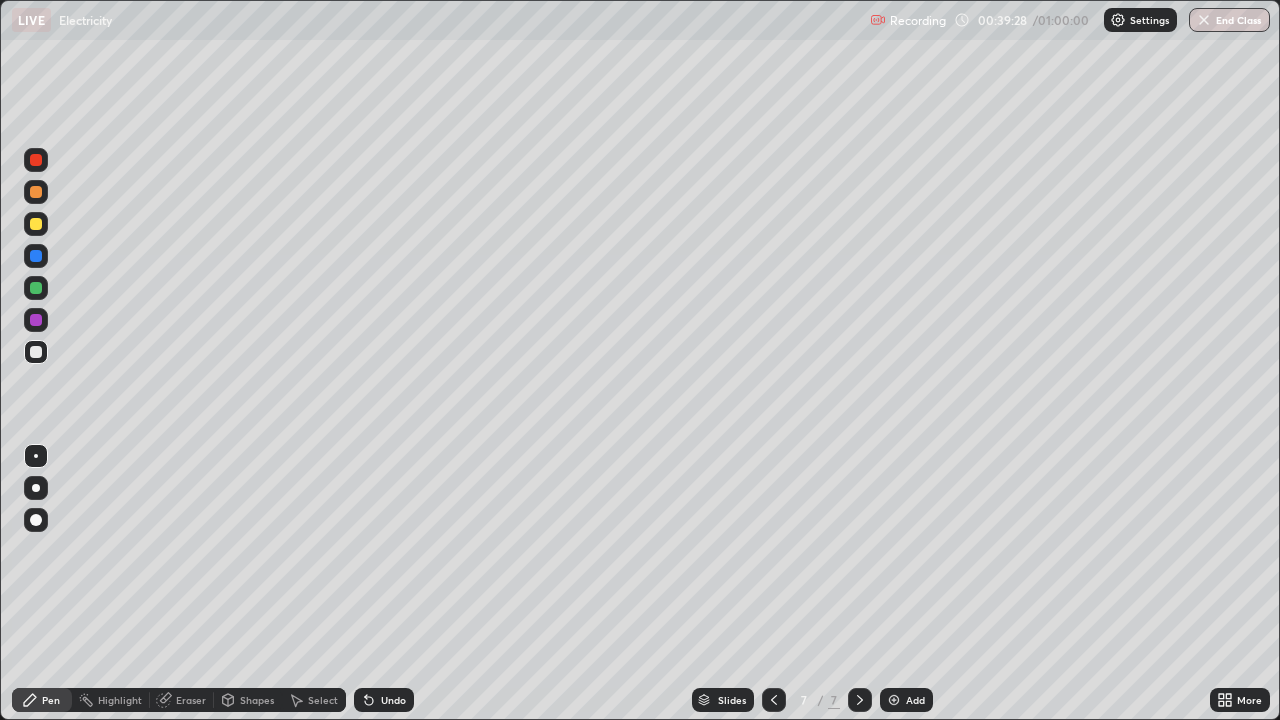 click at bounding box center (894, 700) 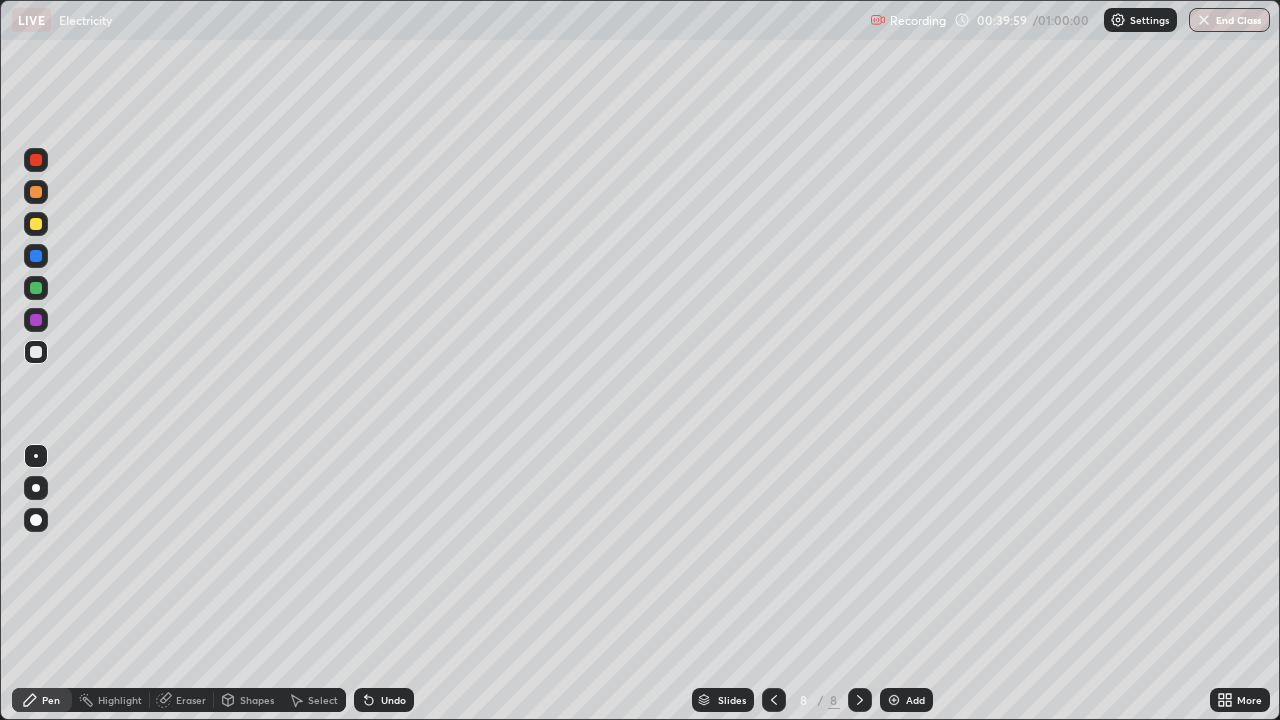 click 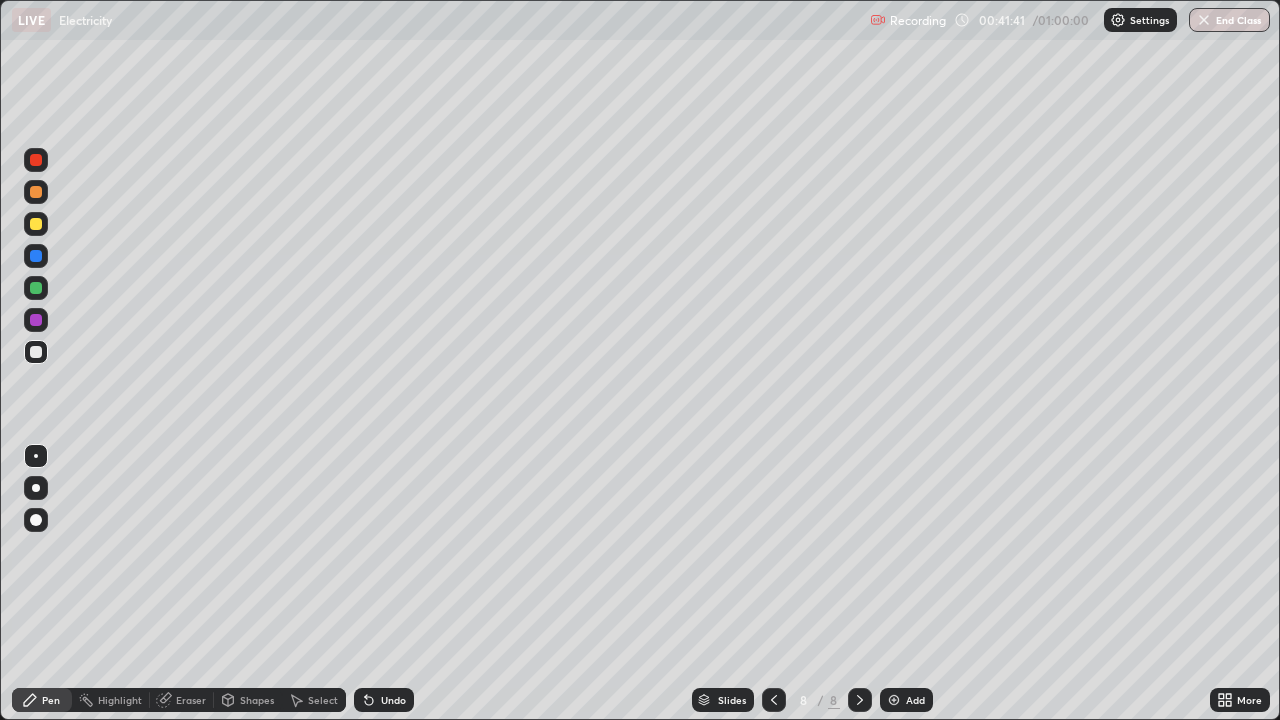 click on "Undo" at bounding box center (384, 700) 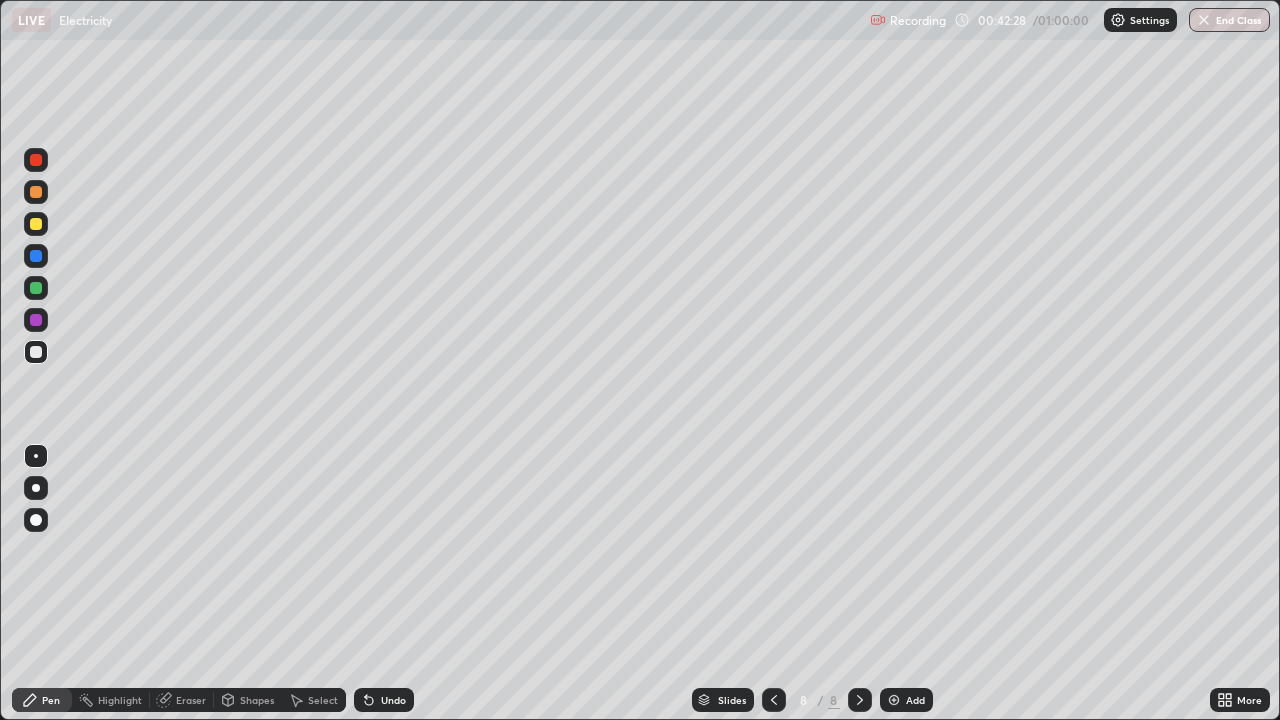 click on "Slides" at bounding box center (723, 700) 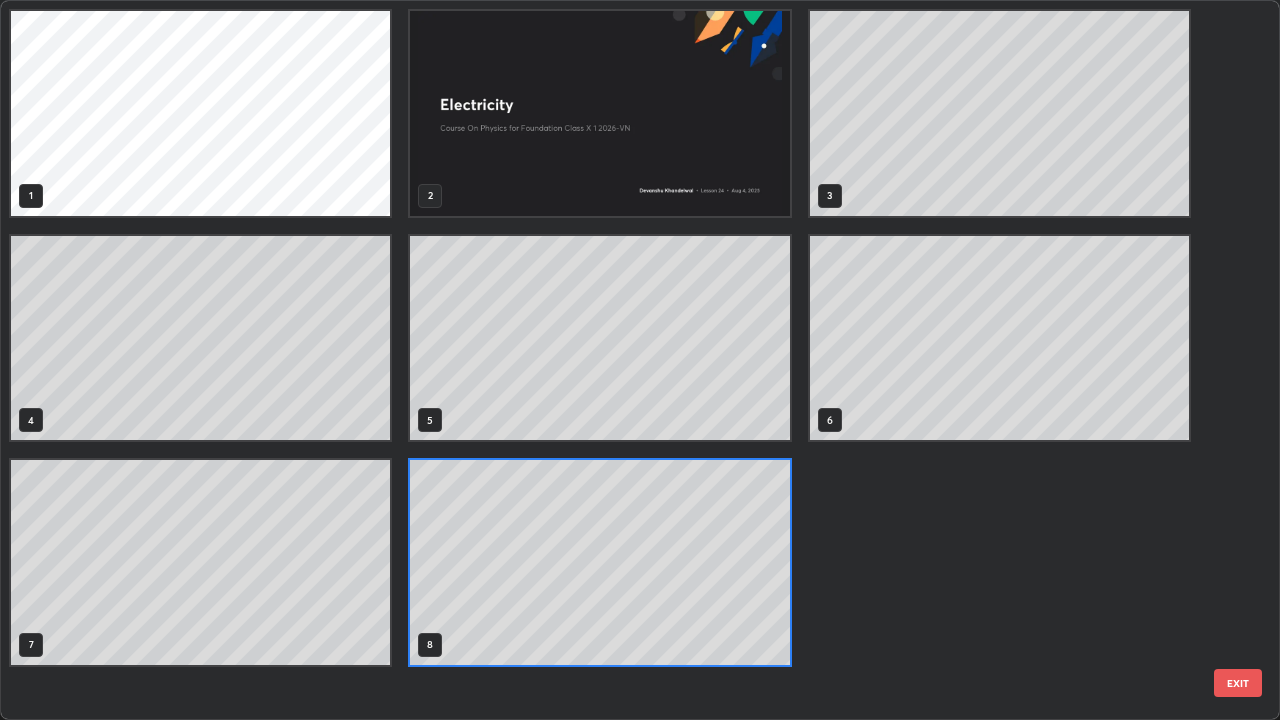 scroll, scrollTop: 7, scrollLeft: 11, axis: both 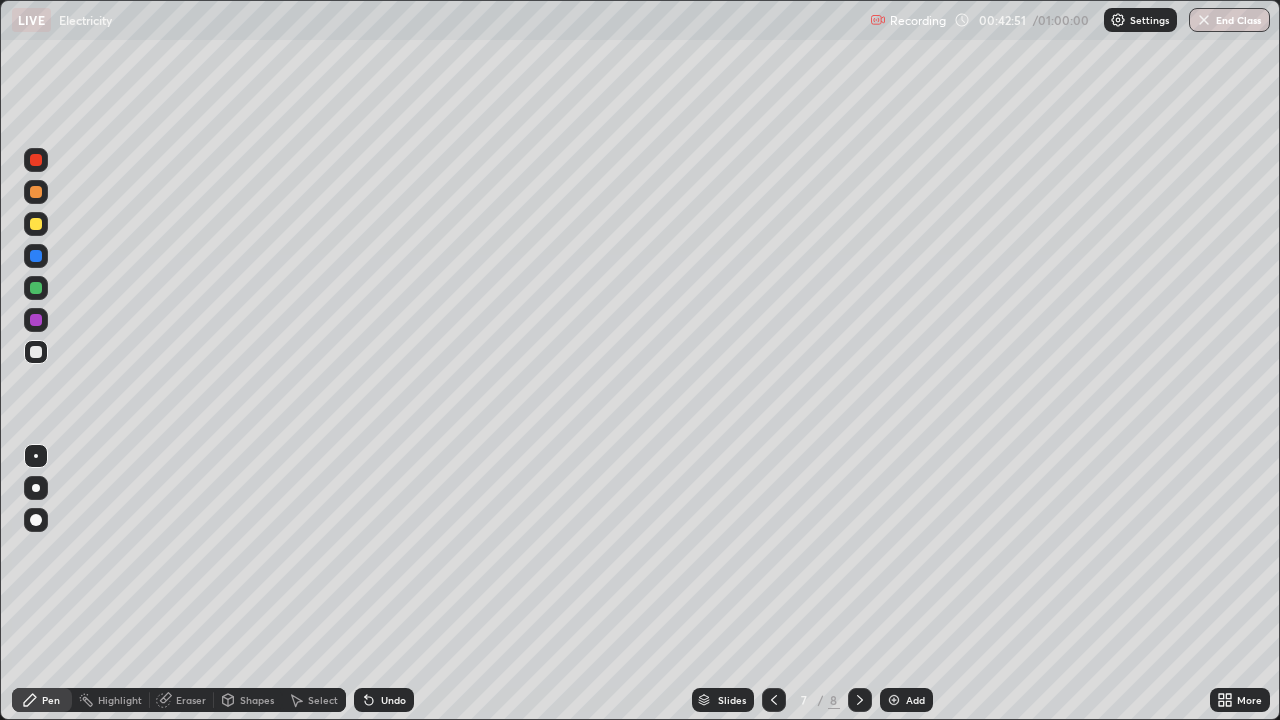 click 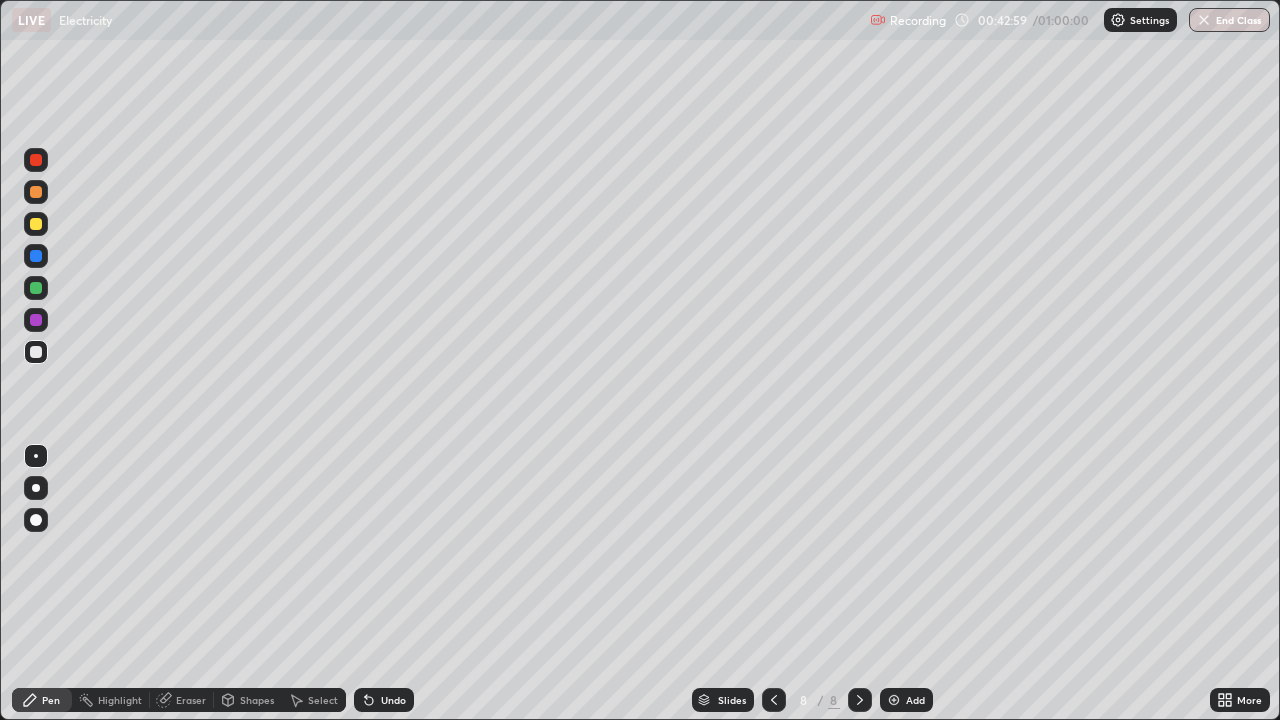 click on "Add" at bounding box center [906, 700] 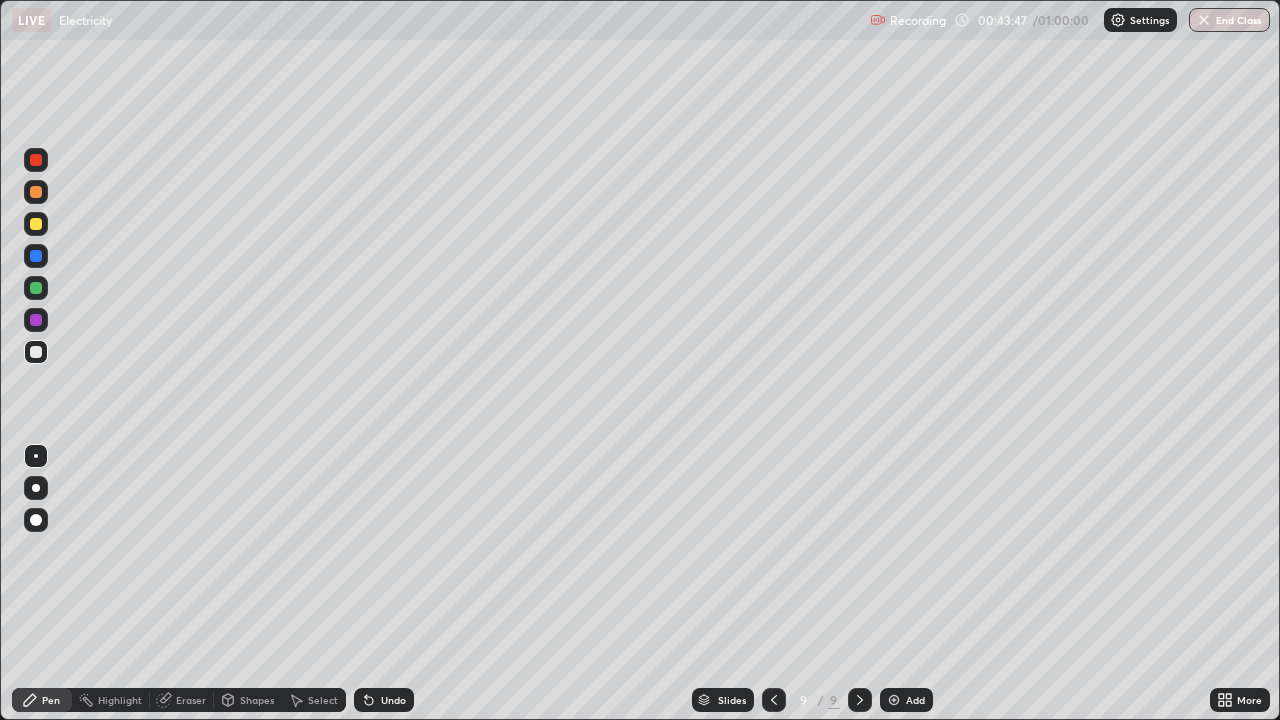 click 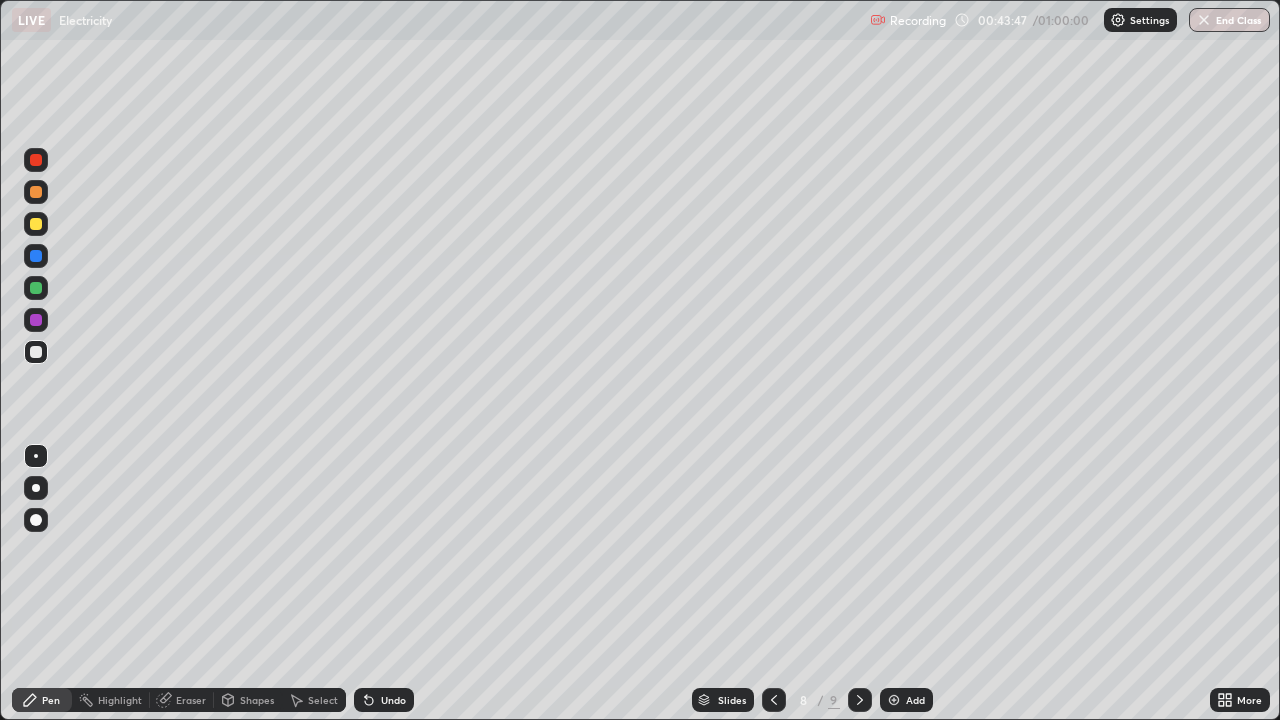 click 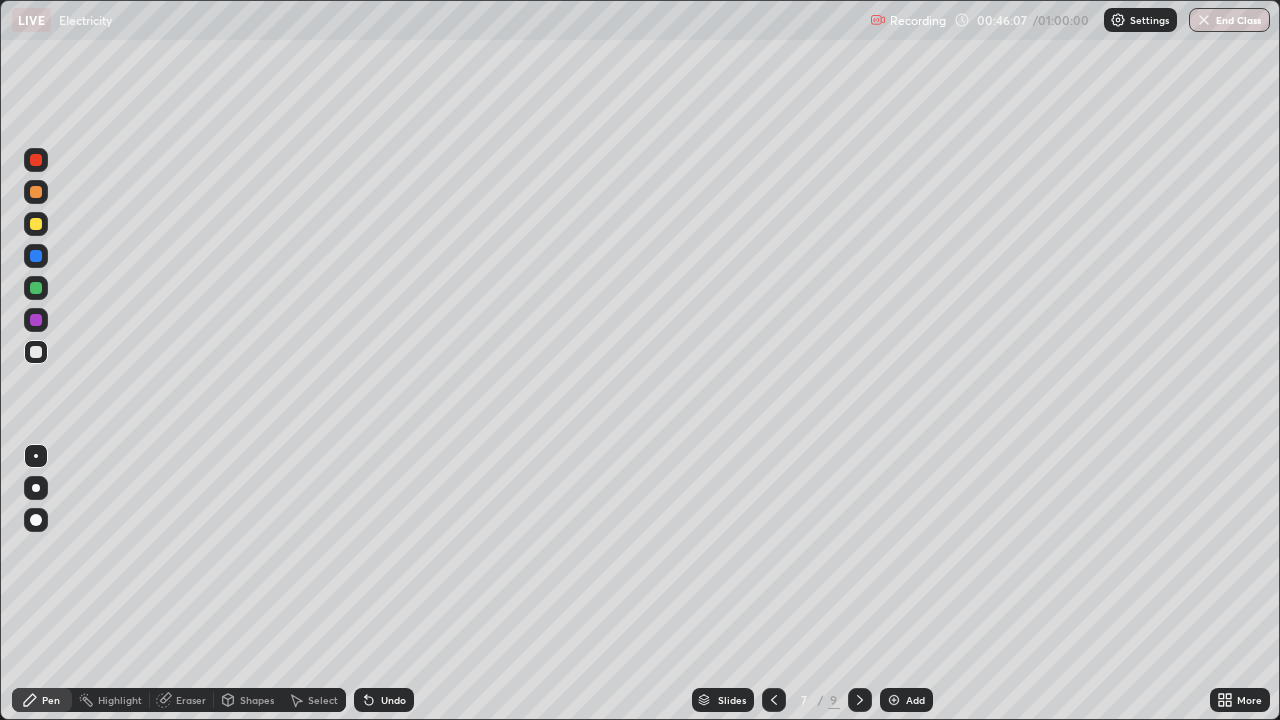 click on "Undo" at bounding box center (393, 700) 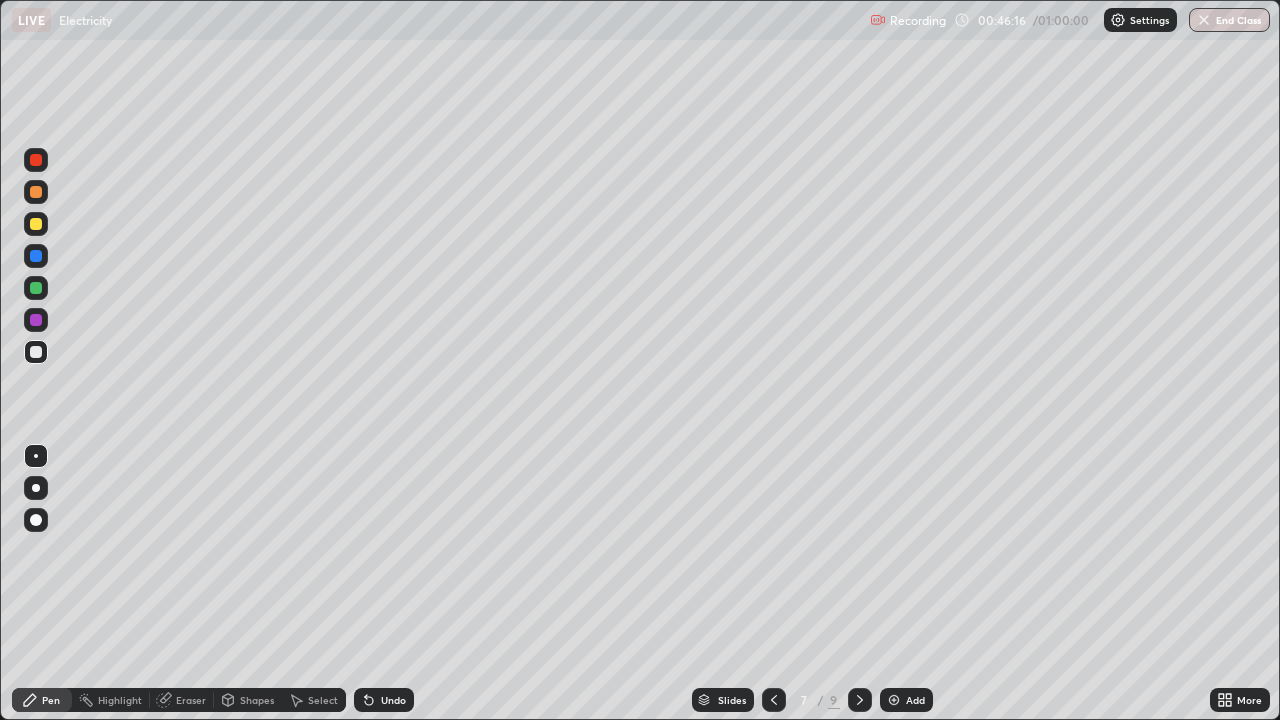 click 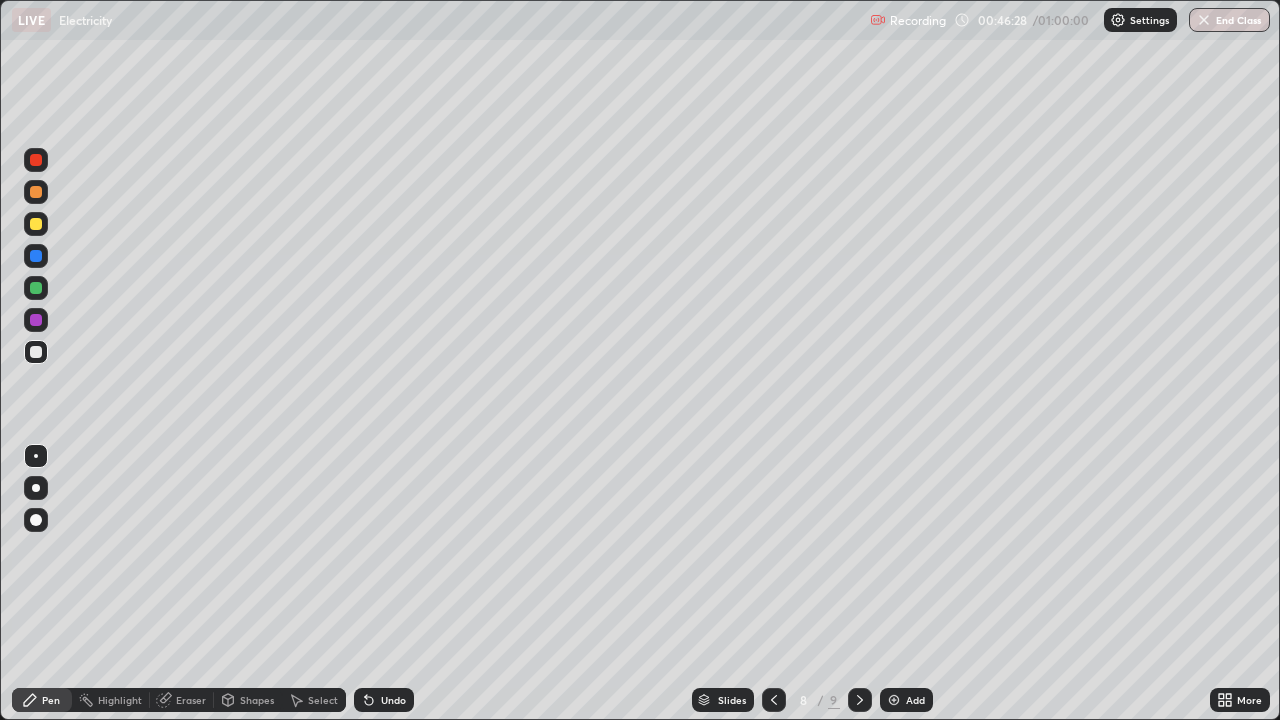 click at bounding box center [36, 160] 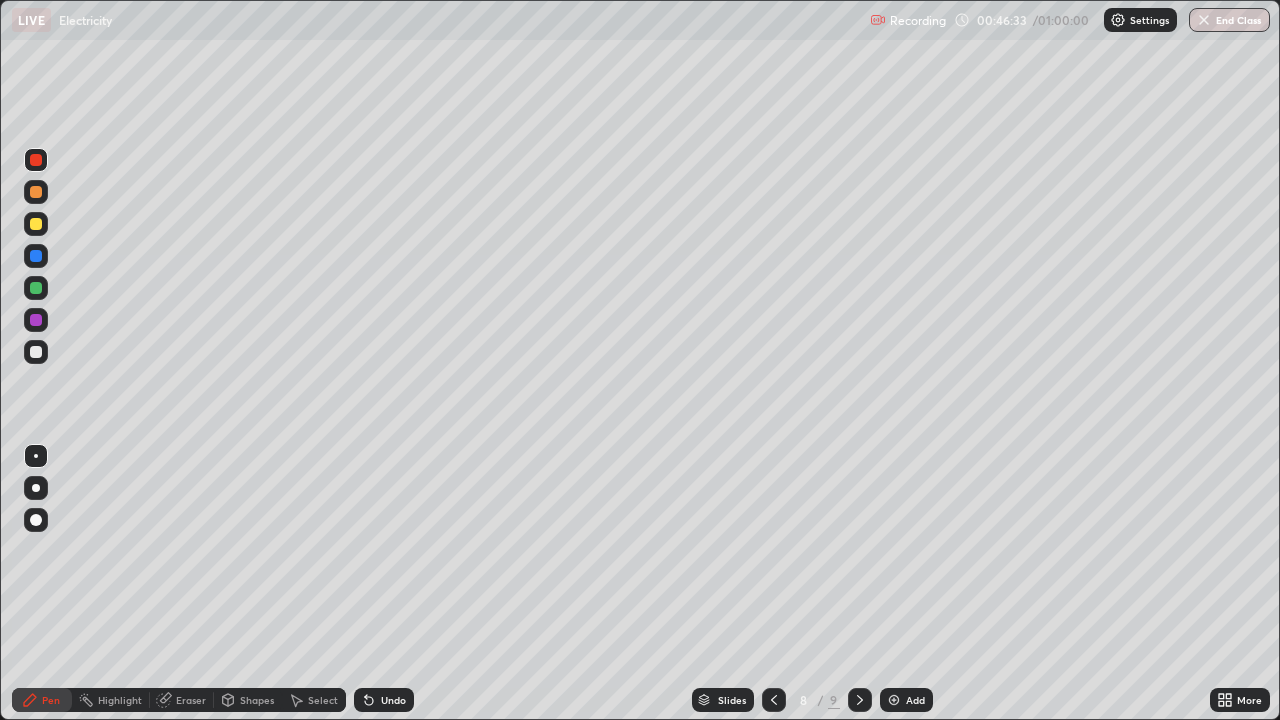 click at bounding box center [36, 352] 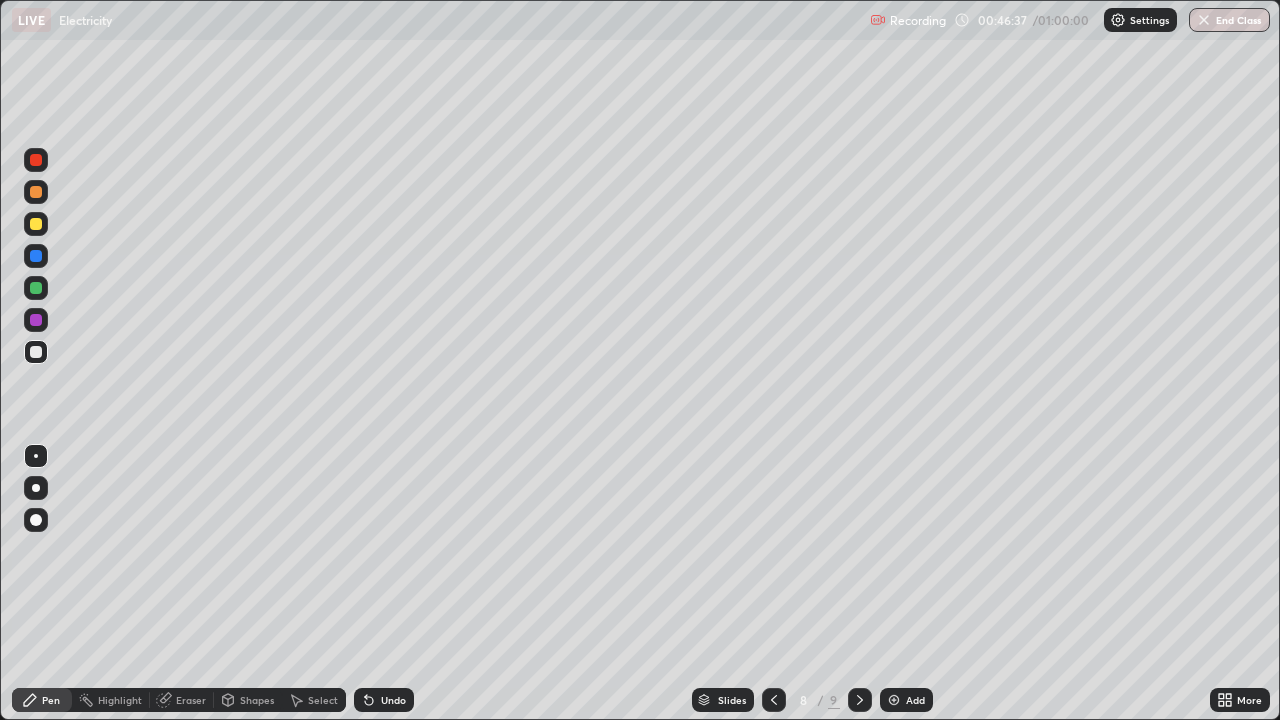 click at bounding box center [774, 700] 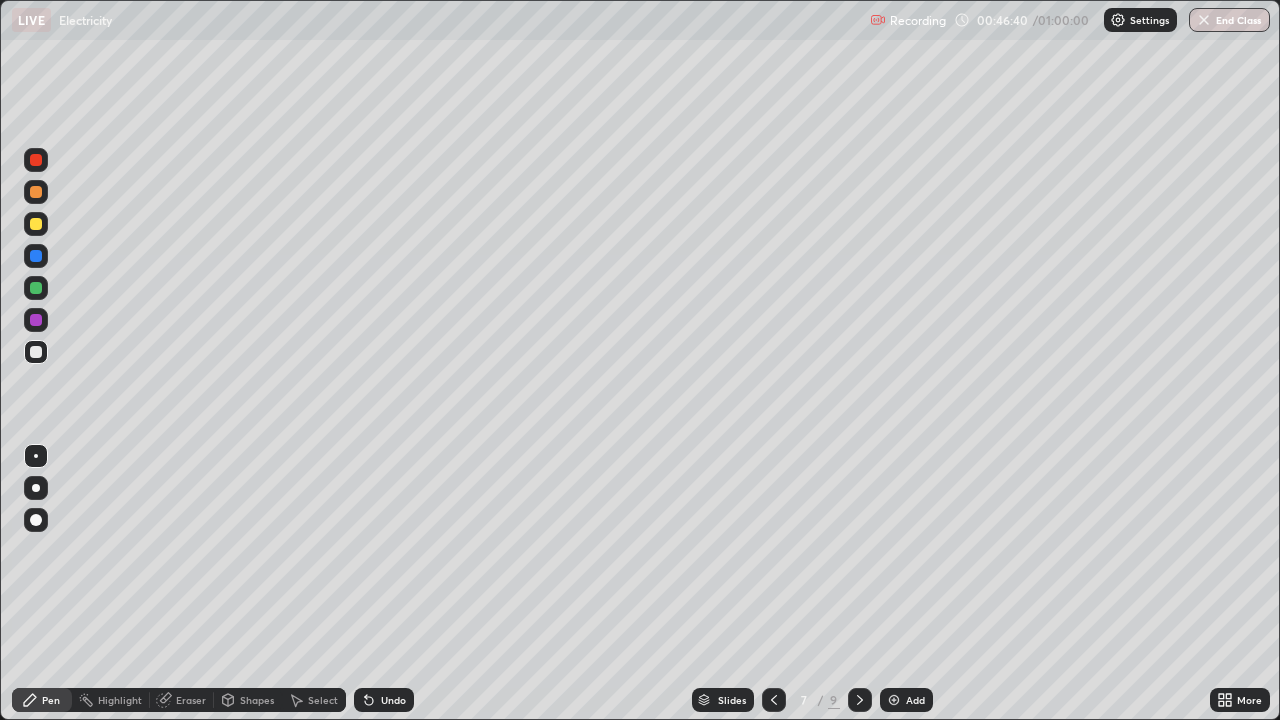 click at bounding box center (860, 700) 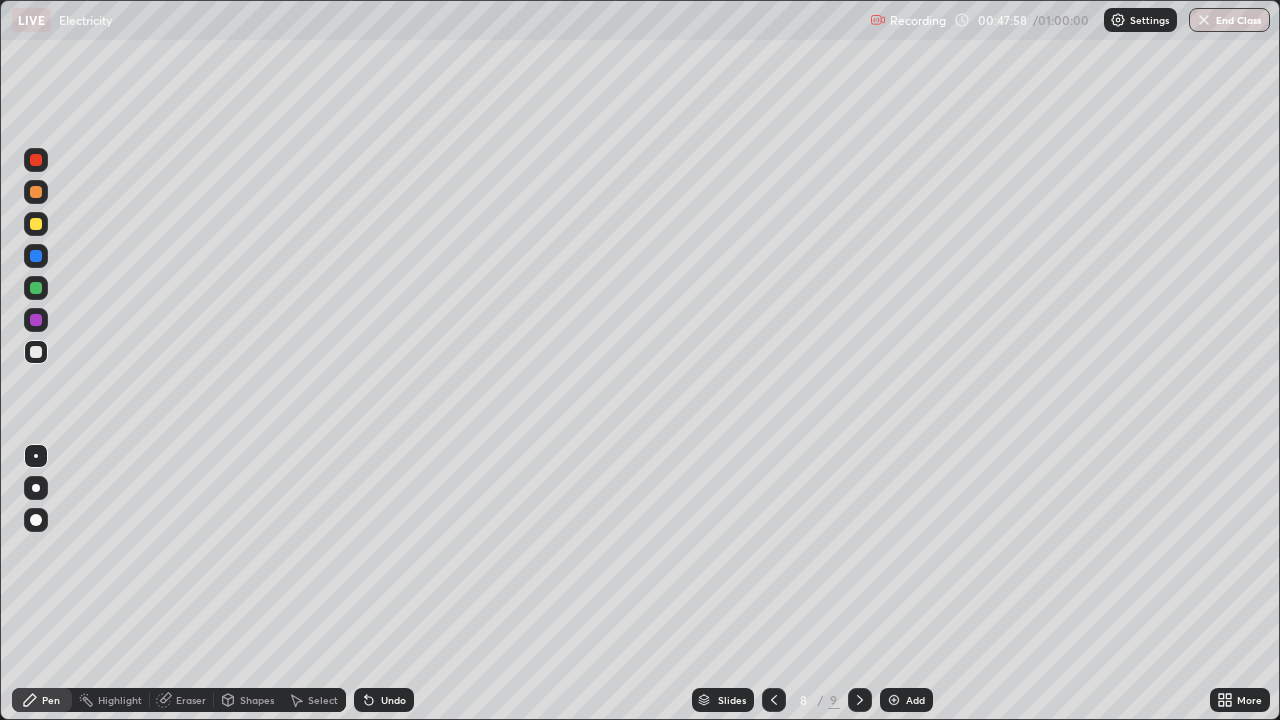click at bounding box center [860, 700] 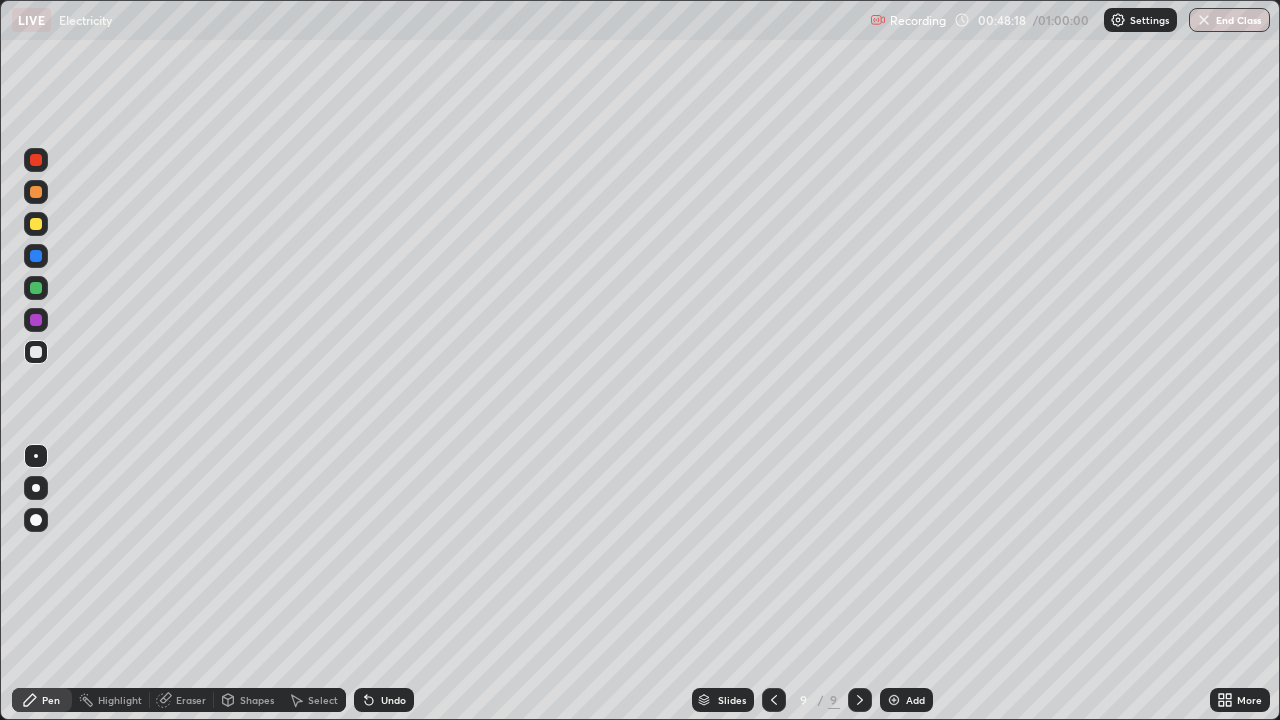 click at bounding box center (774, 700) 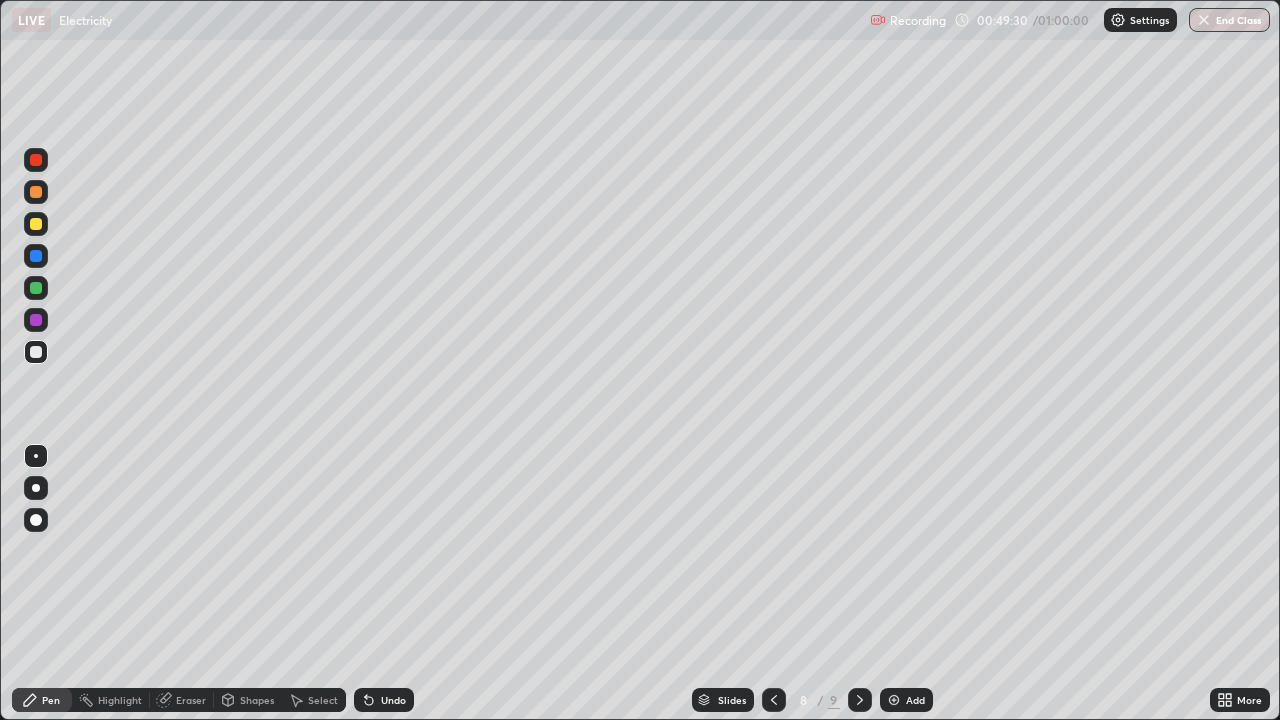 click 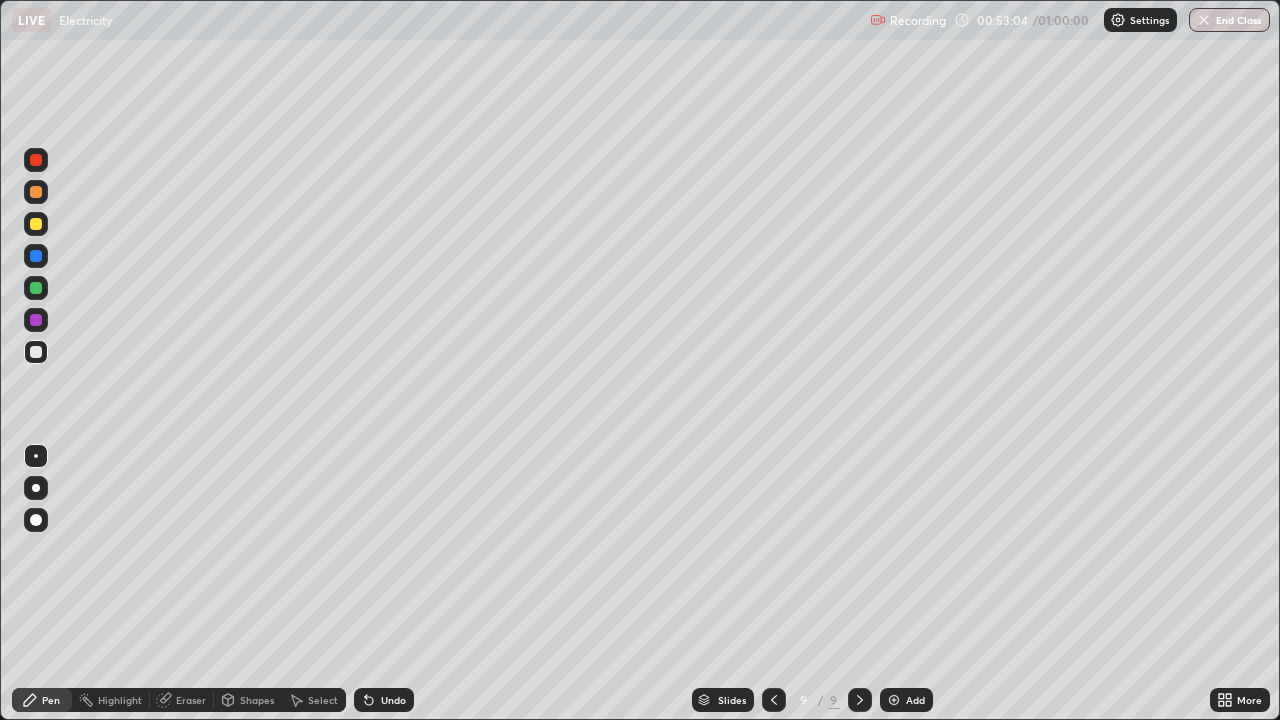 click on "Undo" at bounding box center (384, 700) 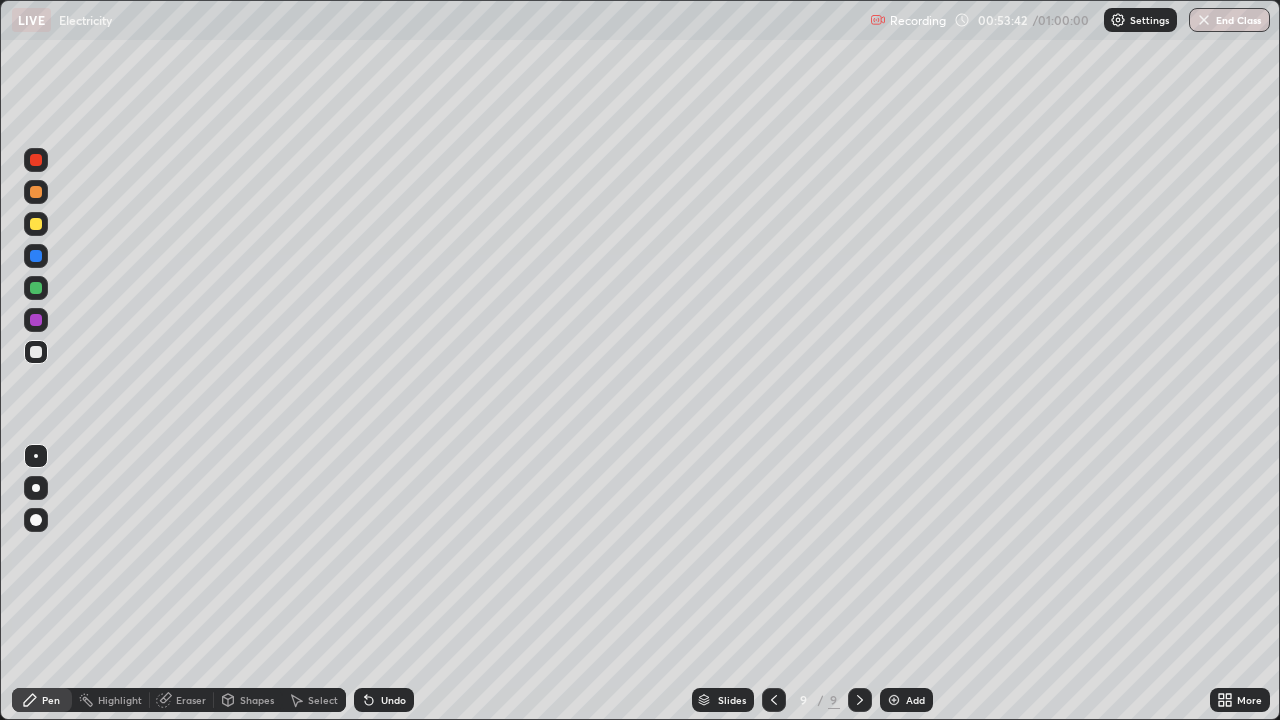 click on "Add" at bounding box center [906, 700] 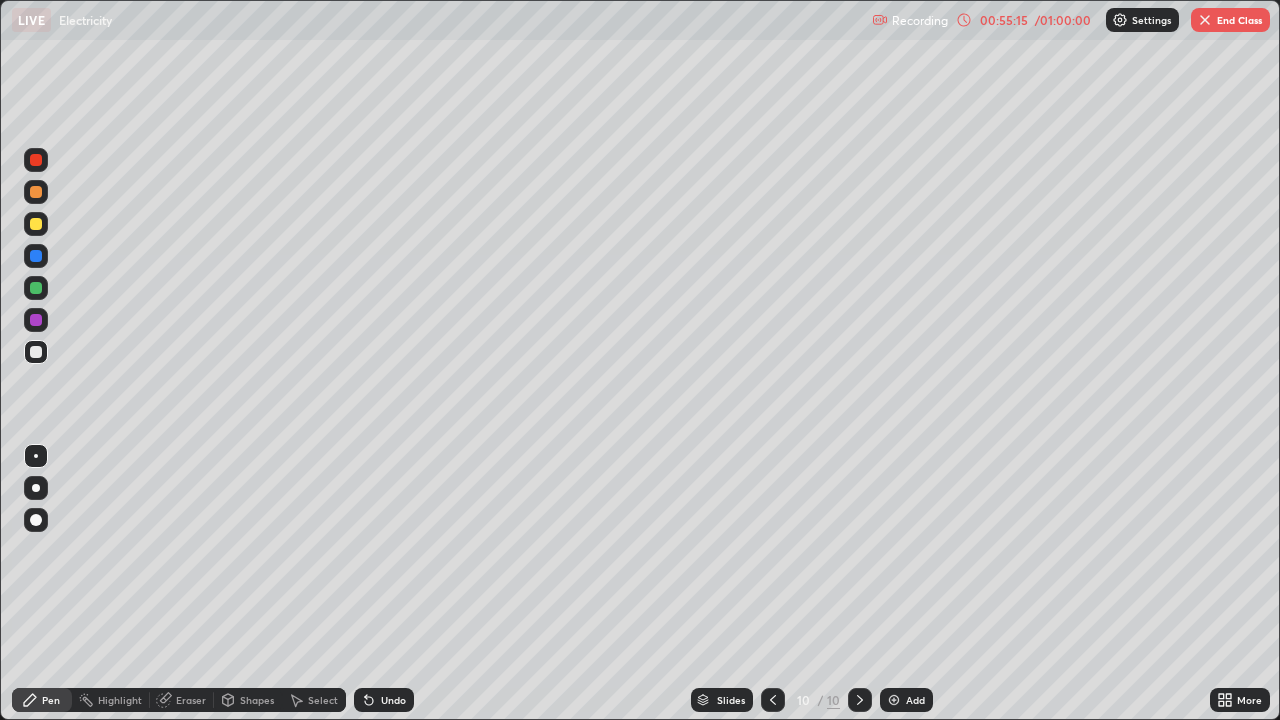 click at bounding box center (894, 700) 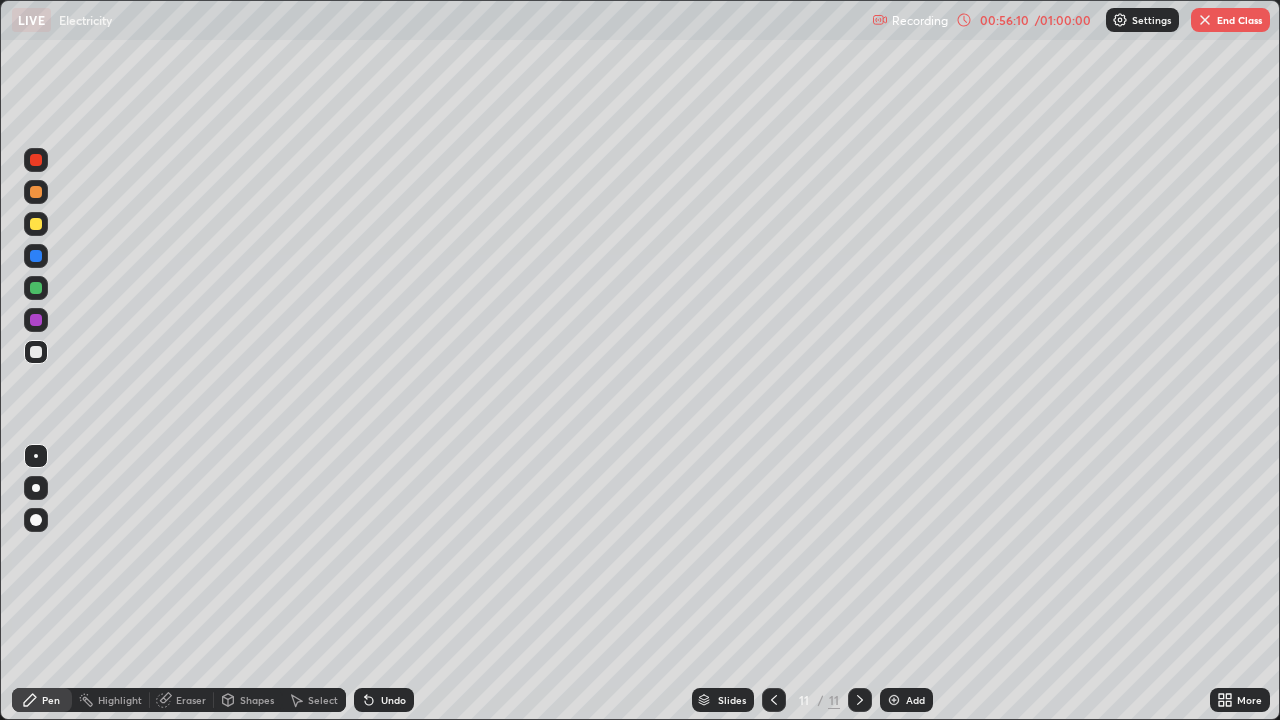 click on "Undo" at bounding box center [384, 700] 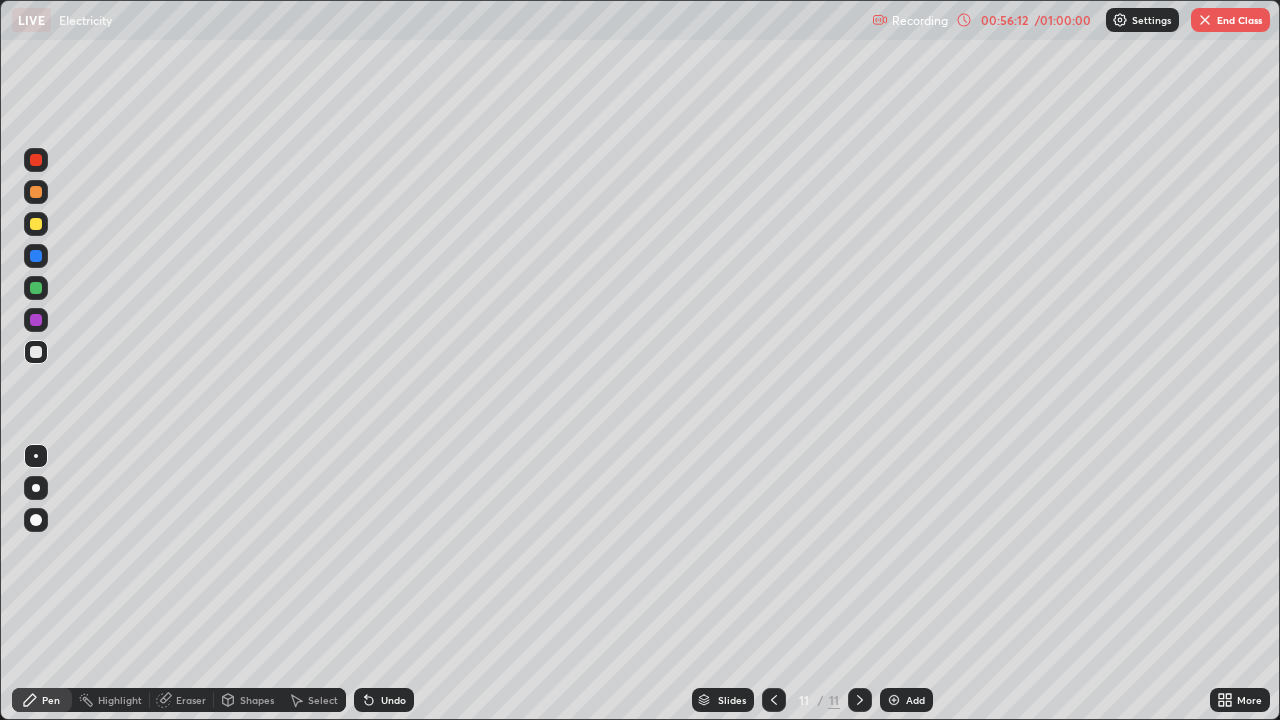 click at bounding box center (36, 160) 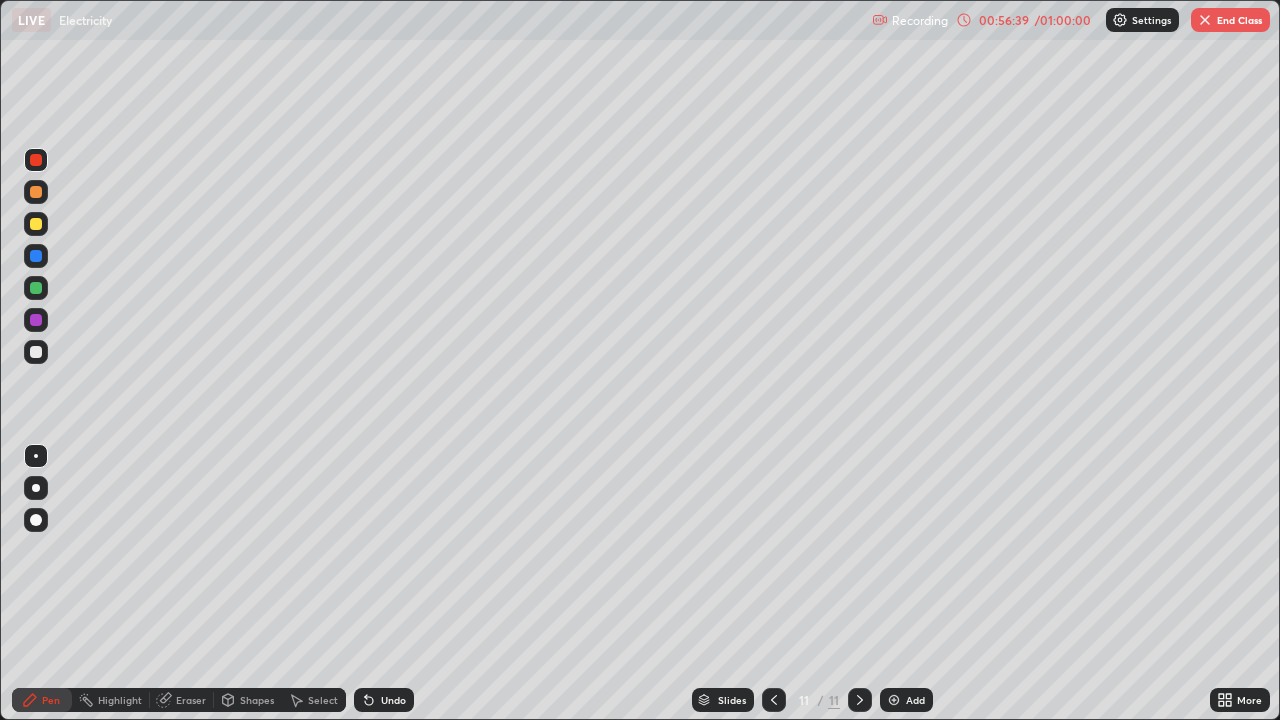 click 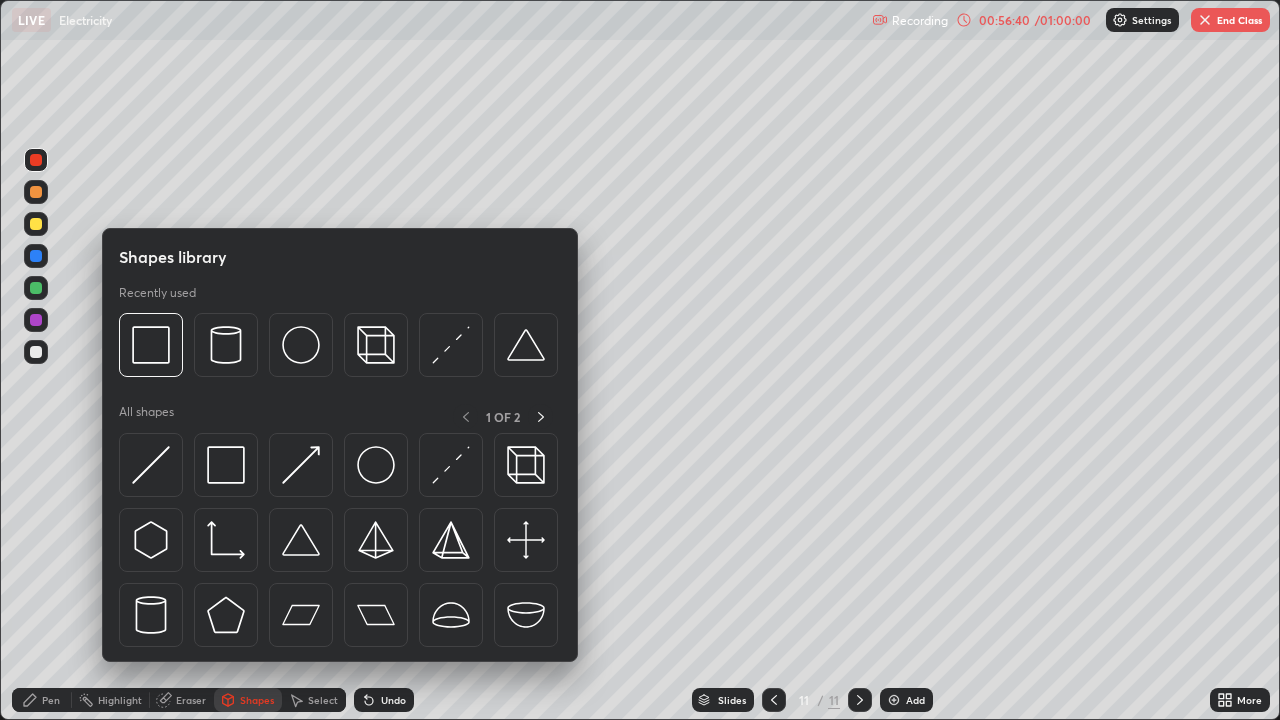 click on "Eraser" at bounding box center [182, 700] 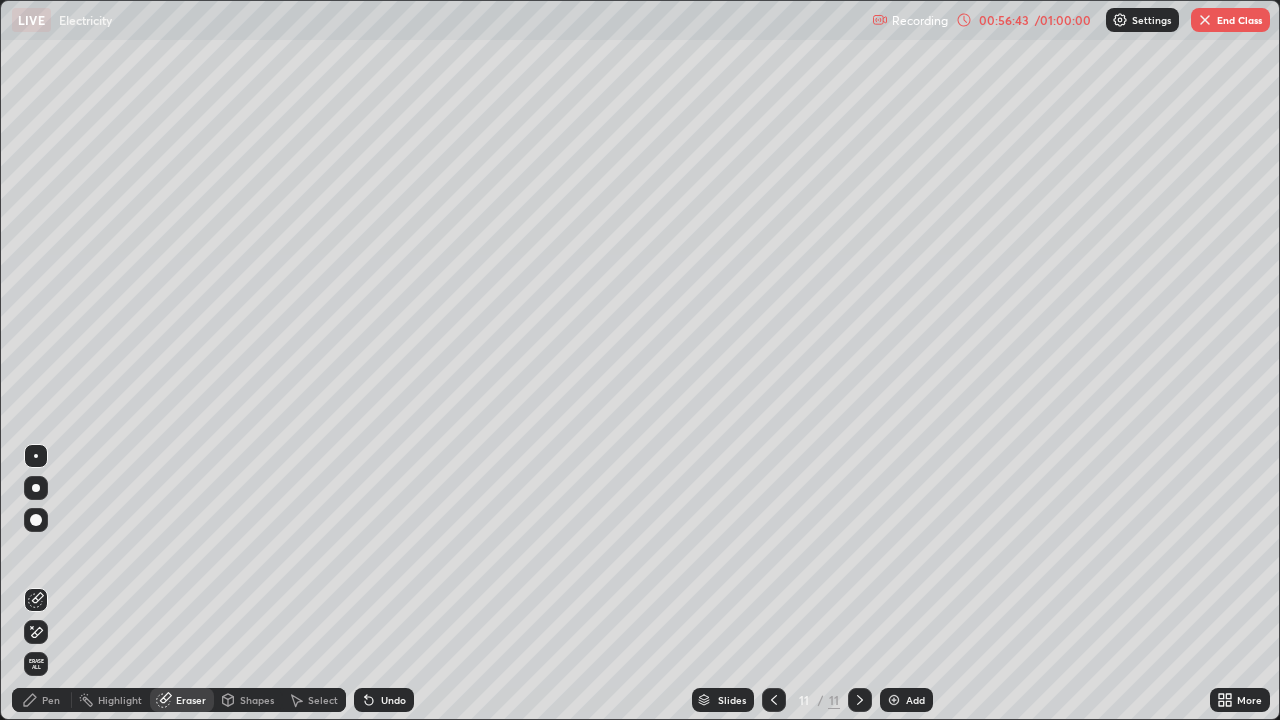 click on "Pen" at bounding box center (51, 700) 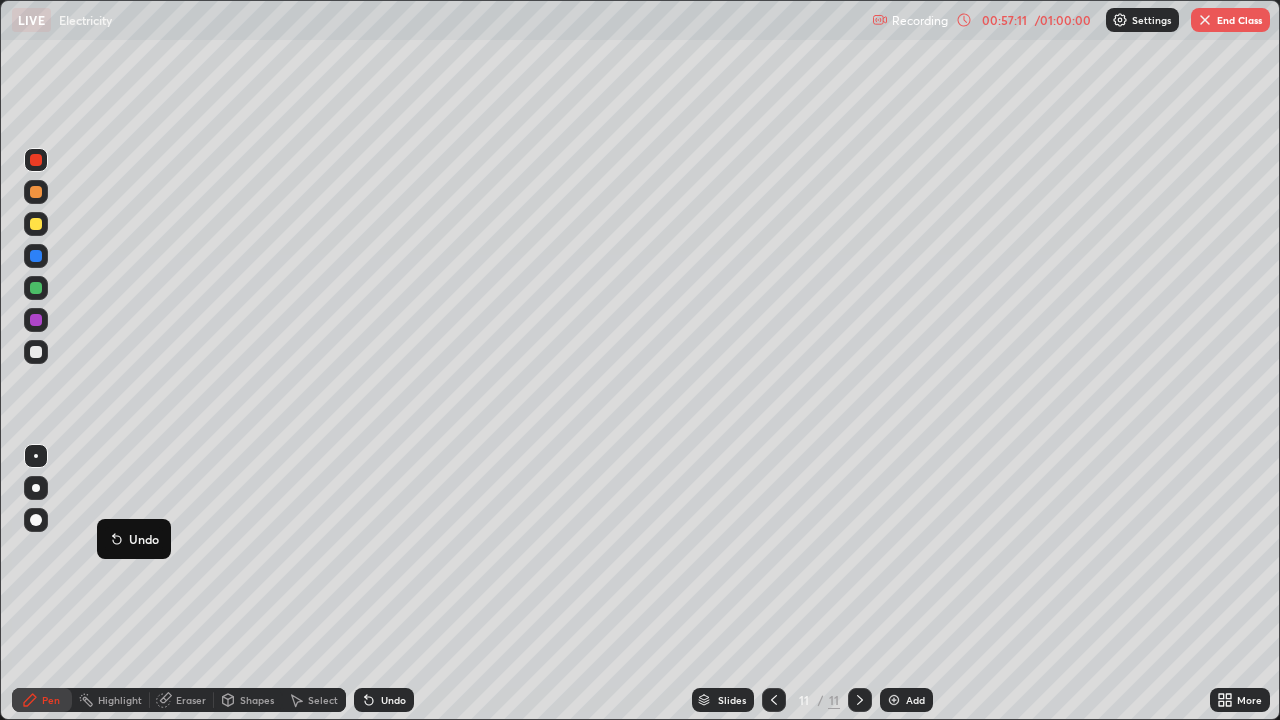click 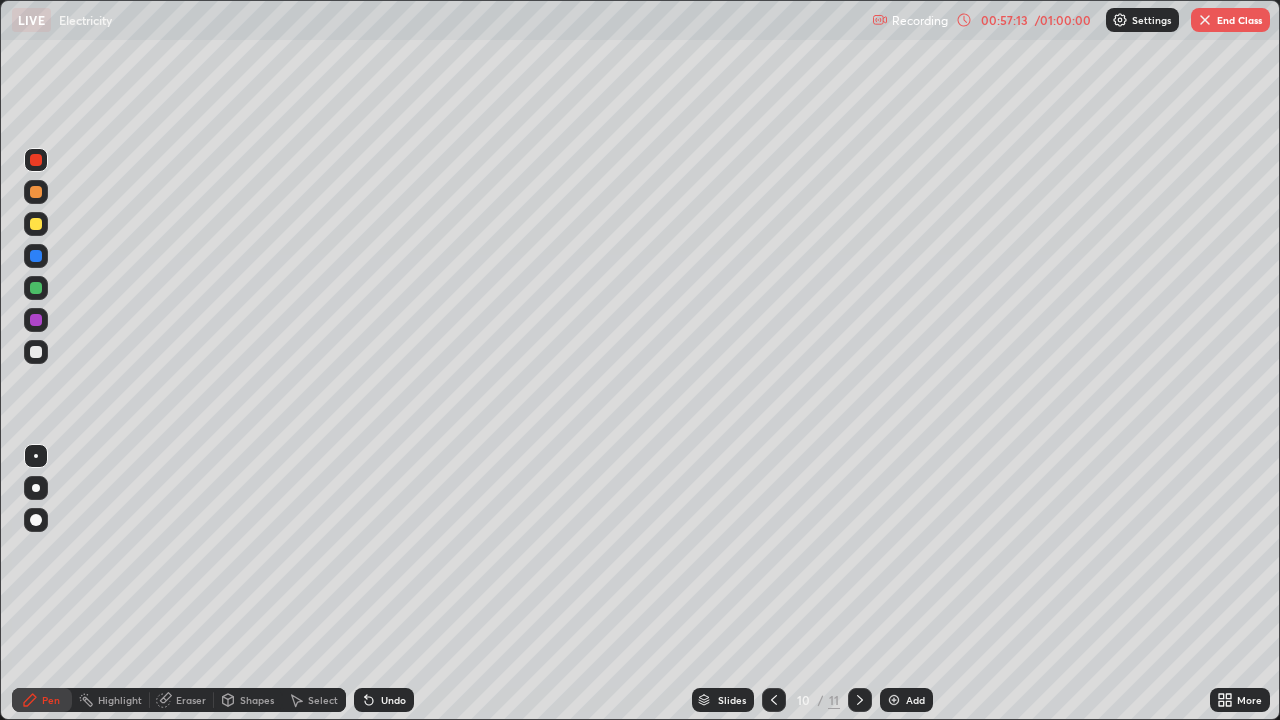 click at bounding box center [774, 700] 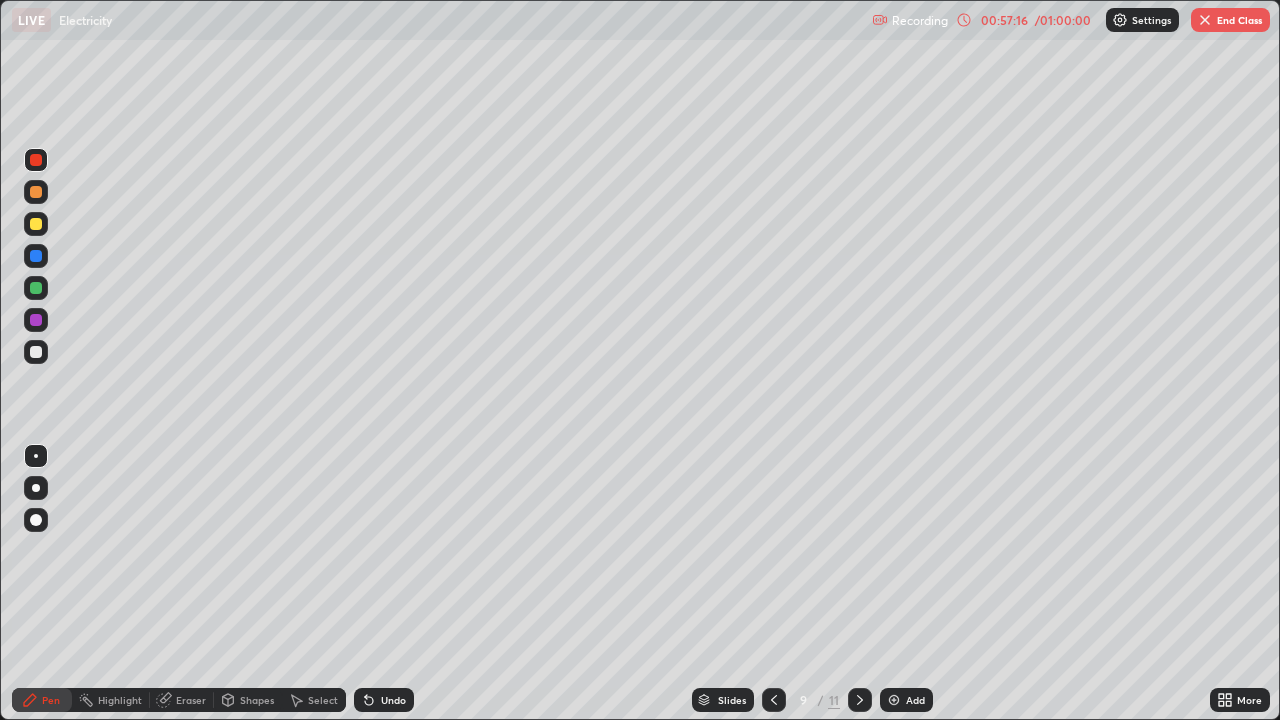 click 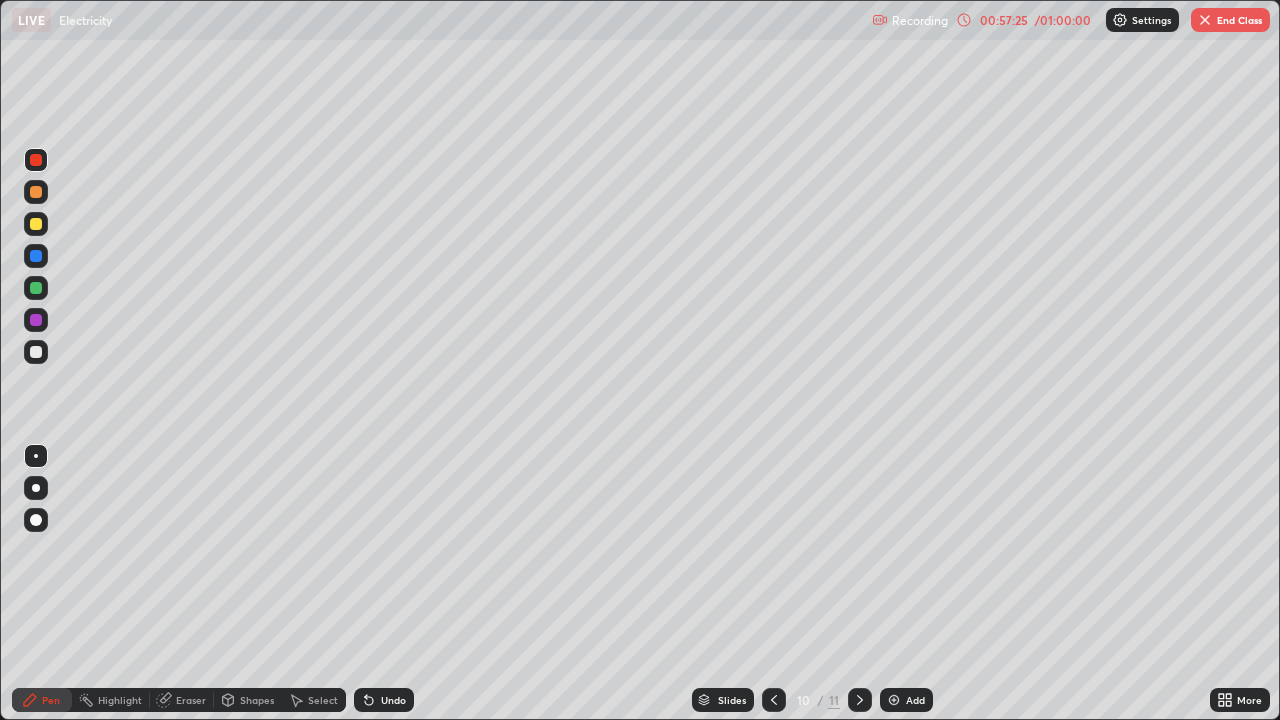 click at bounding box center (36, 352) 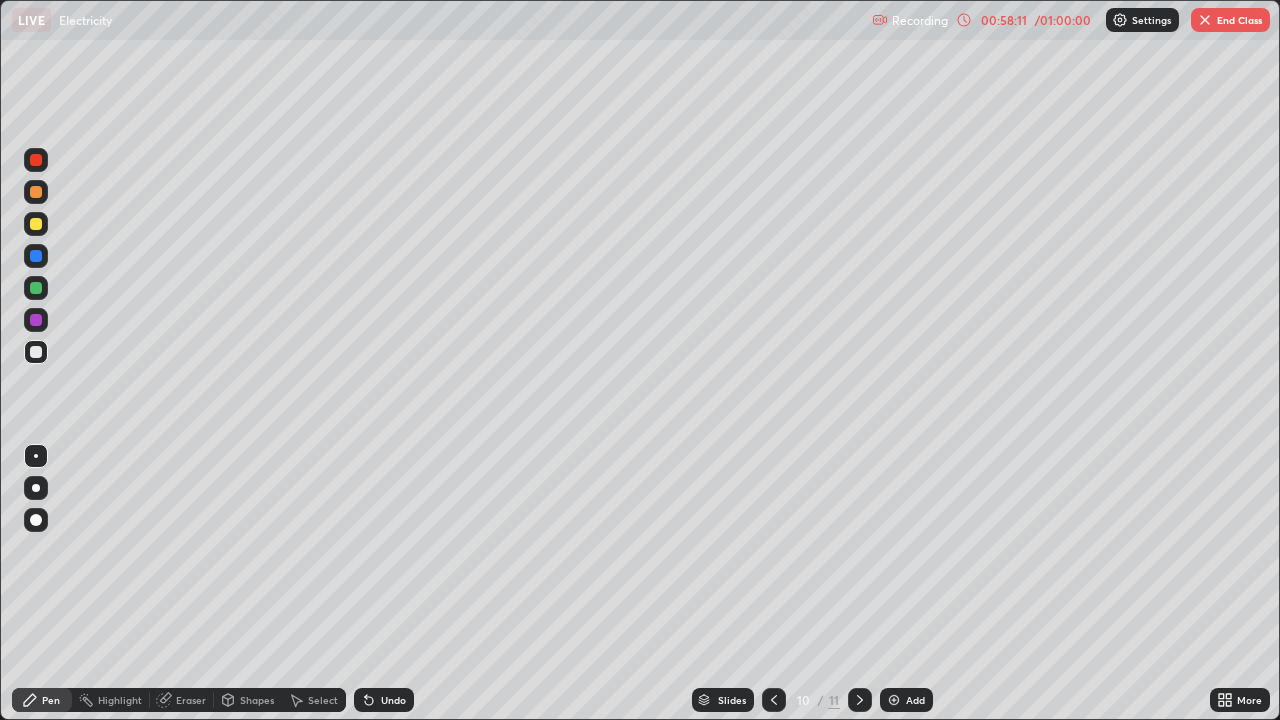 click 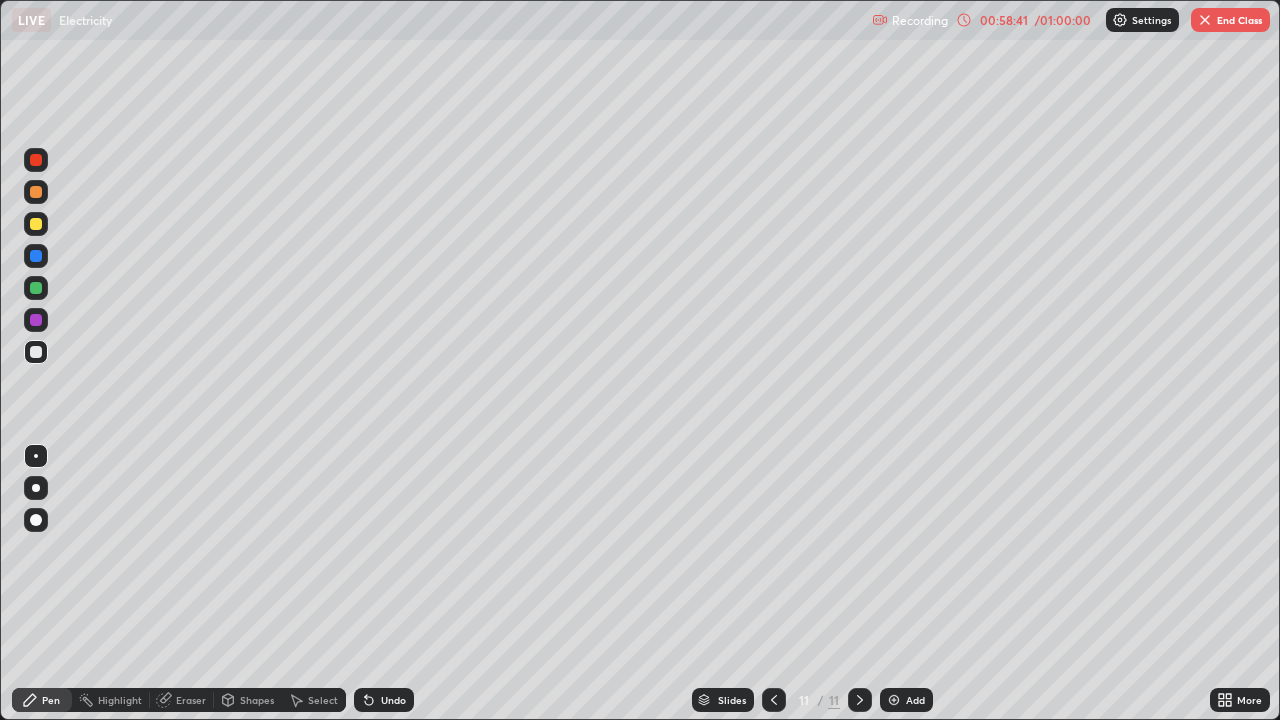 click on "Eraser" at bounding box center [191, 700] 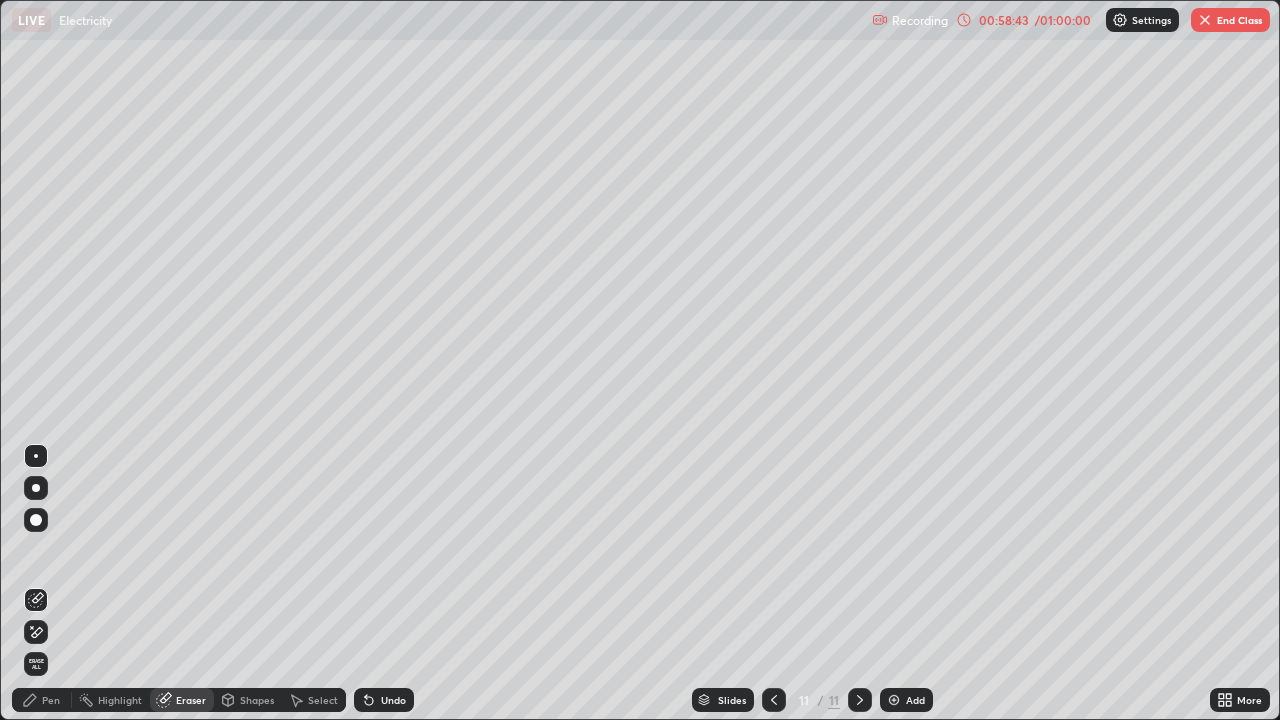 click 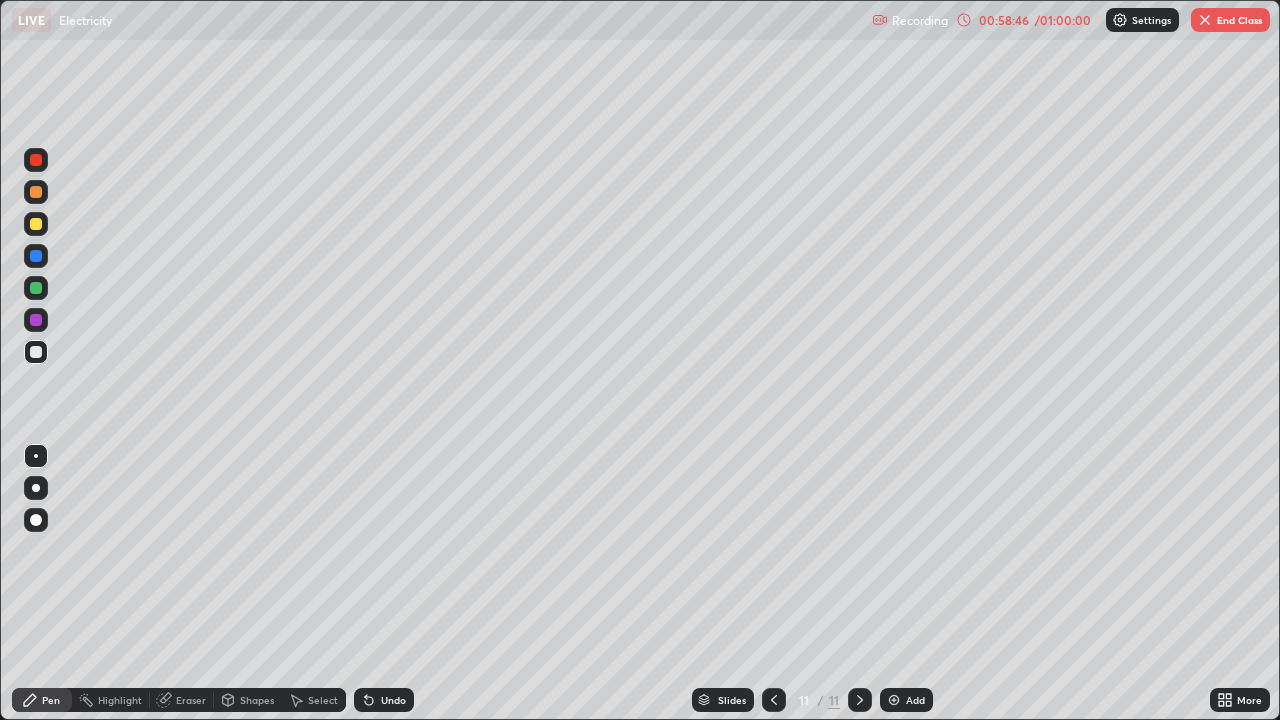 click on "Undo" at bounding box center (384, 700) 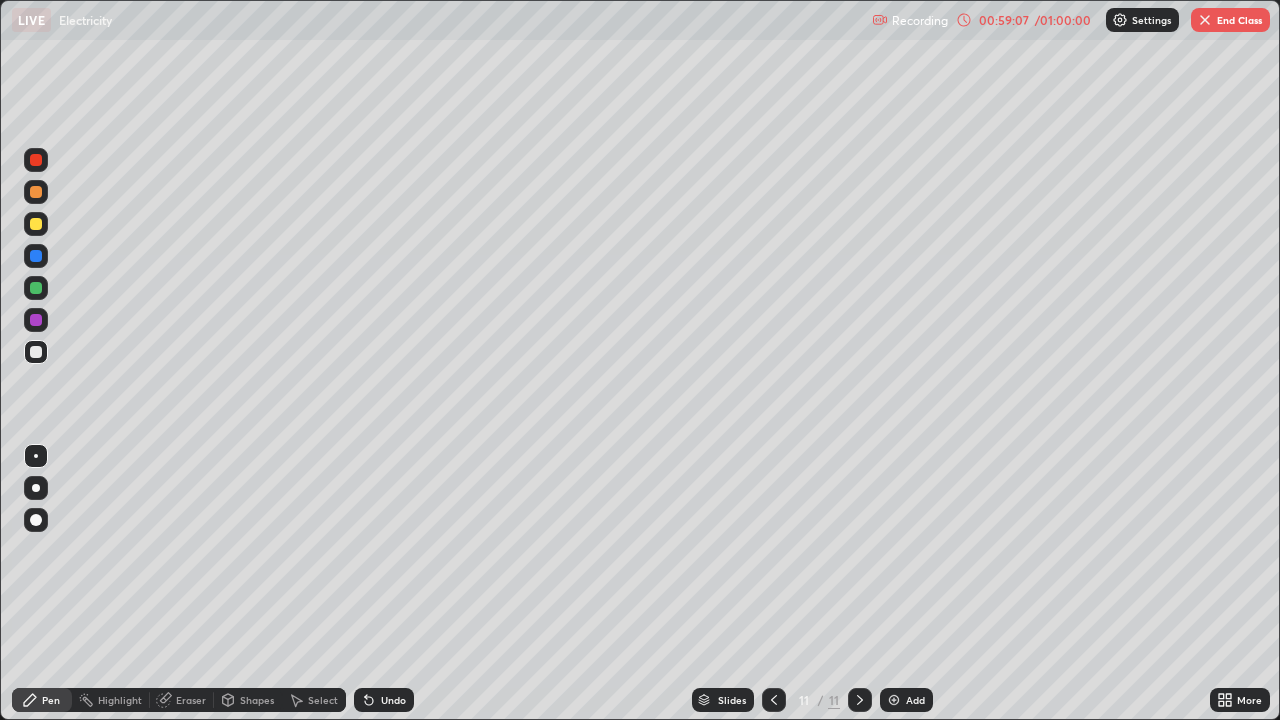 click on "Eraser" at bounding box center [191, 700] 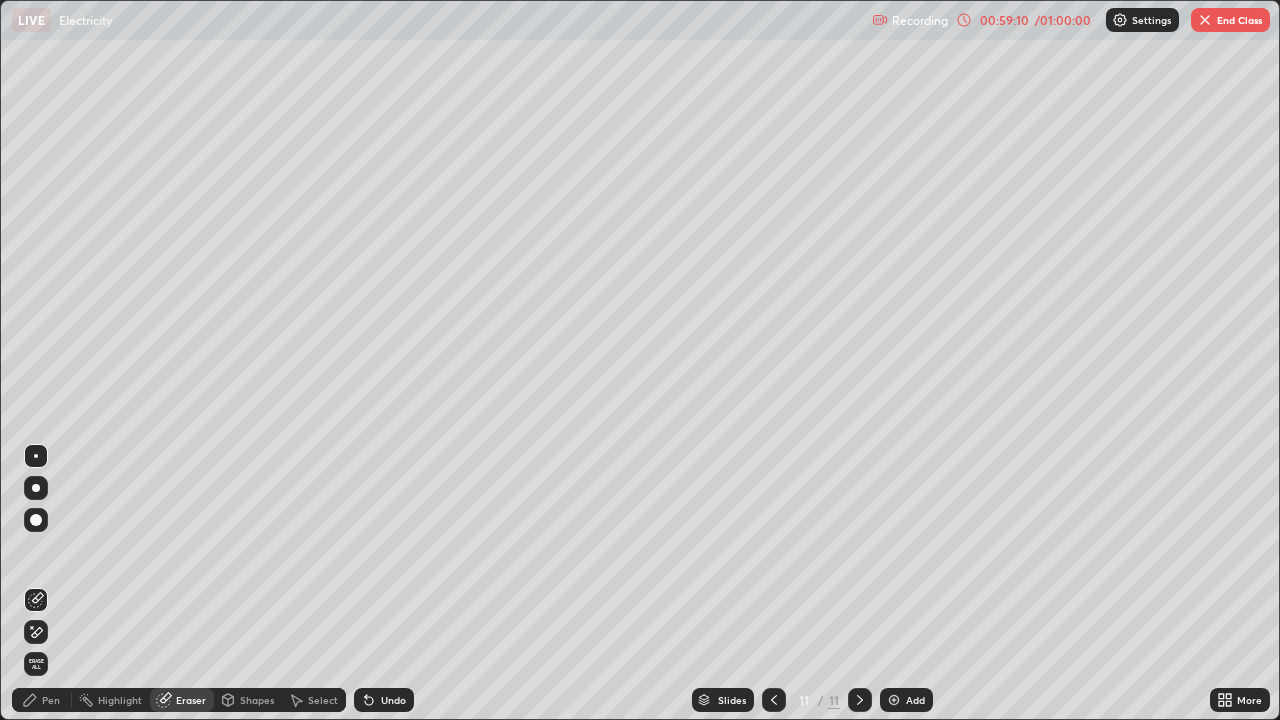 click on "Pen" at bounding box center (42, 700) 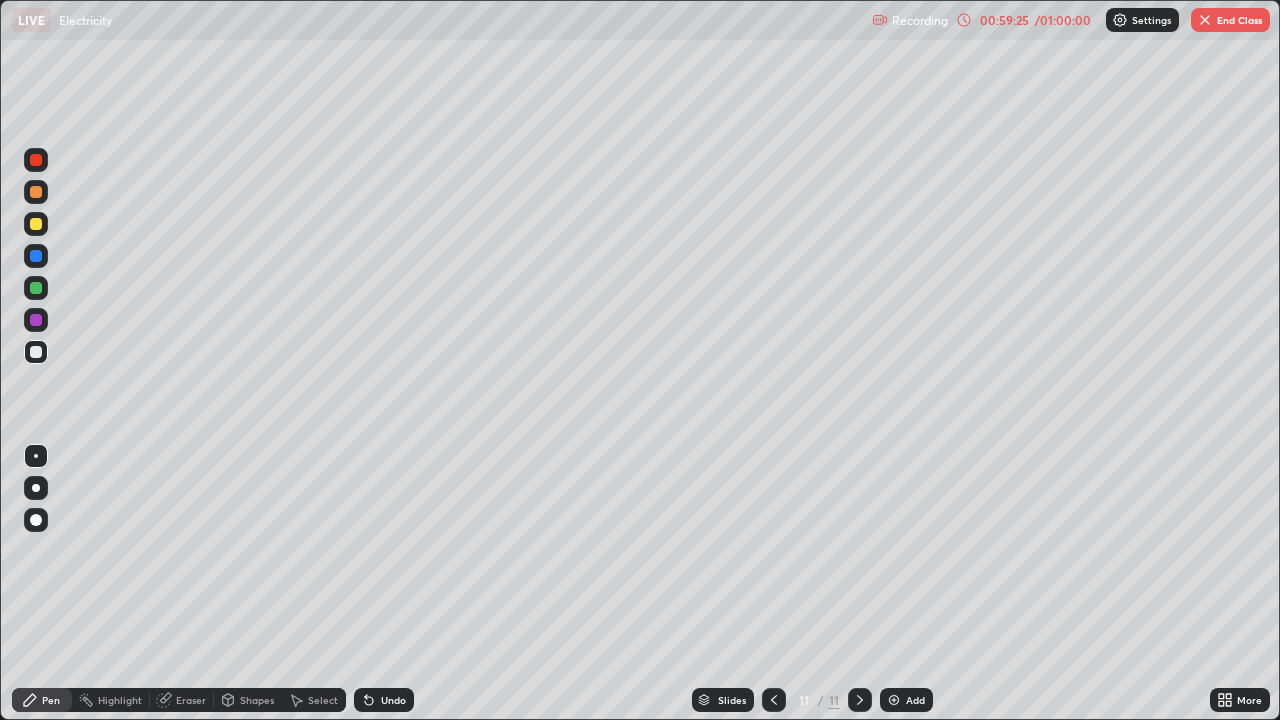 click at bounding box center (36, 352) 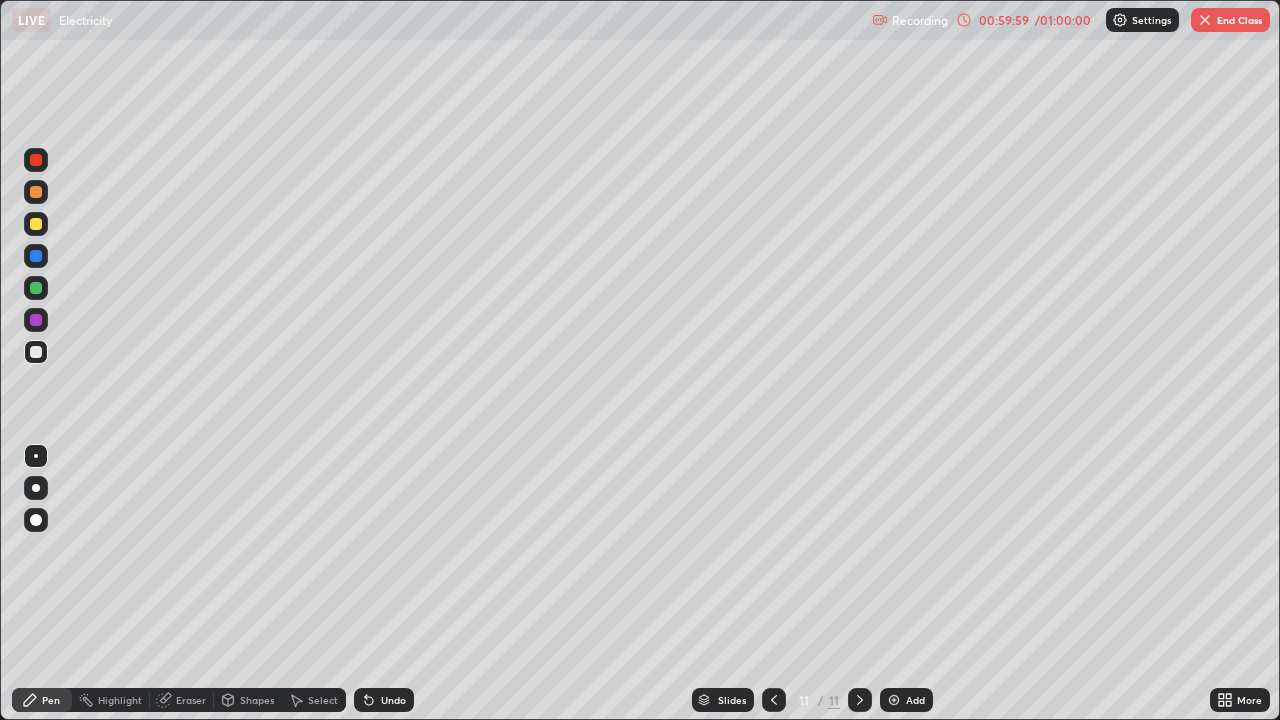 click at bounding box center [1205, 20] 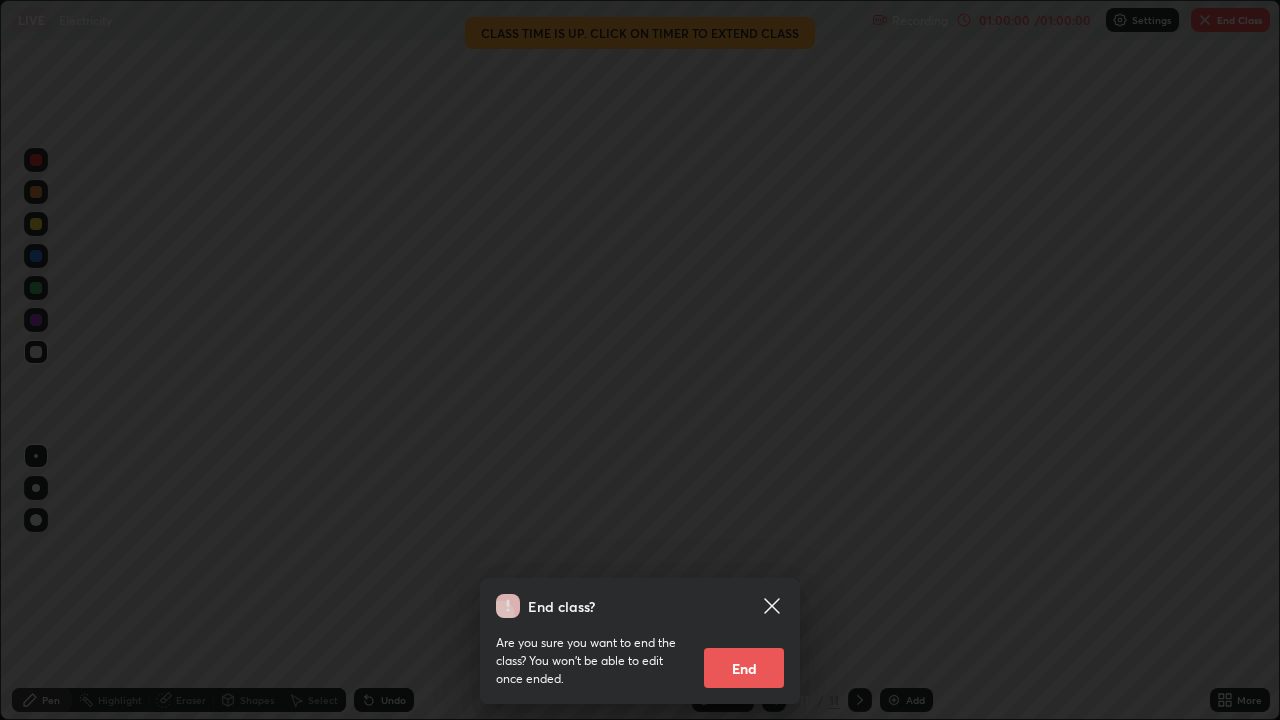click on "End" at bounding box center [744, 668] 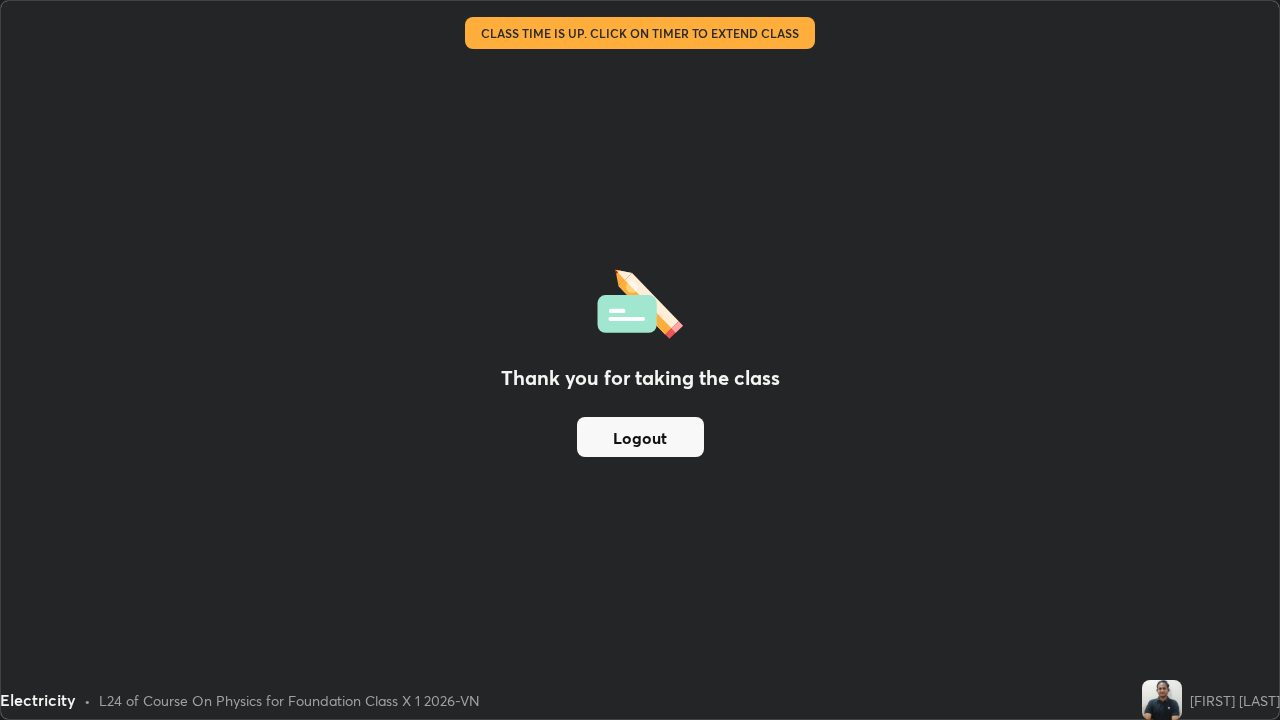 click on "Logout" at bounding box center (640, 437) 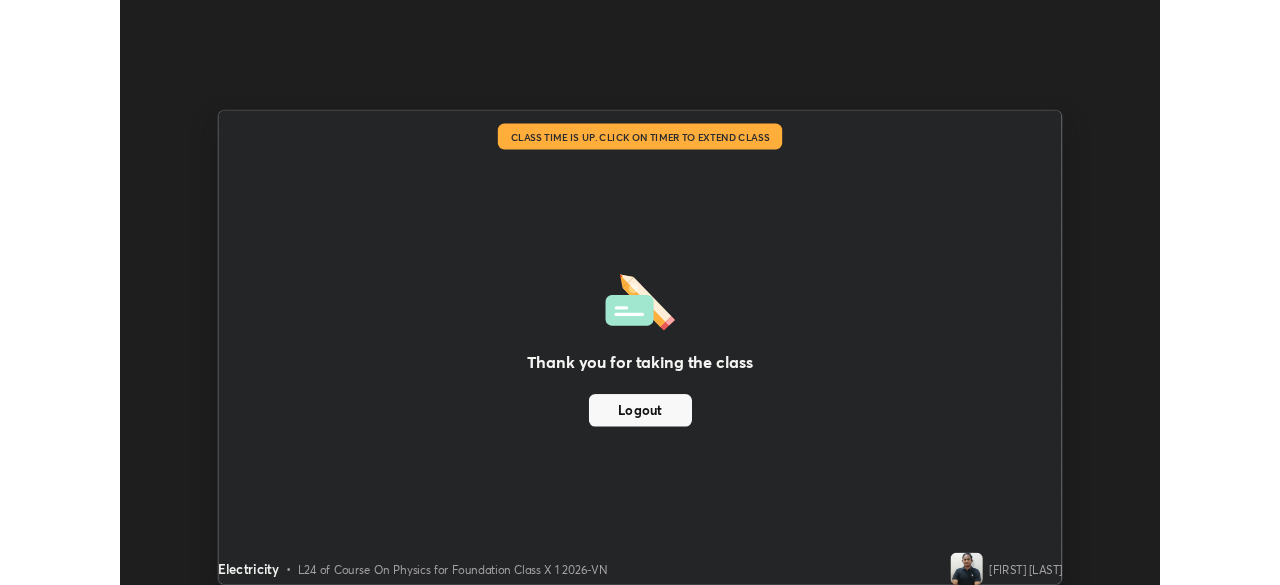 scroll, scrollTop: 585, scrollLeft: 1280, axis: both 